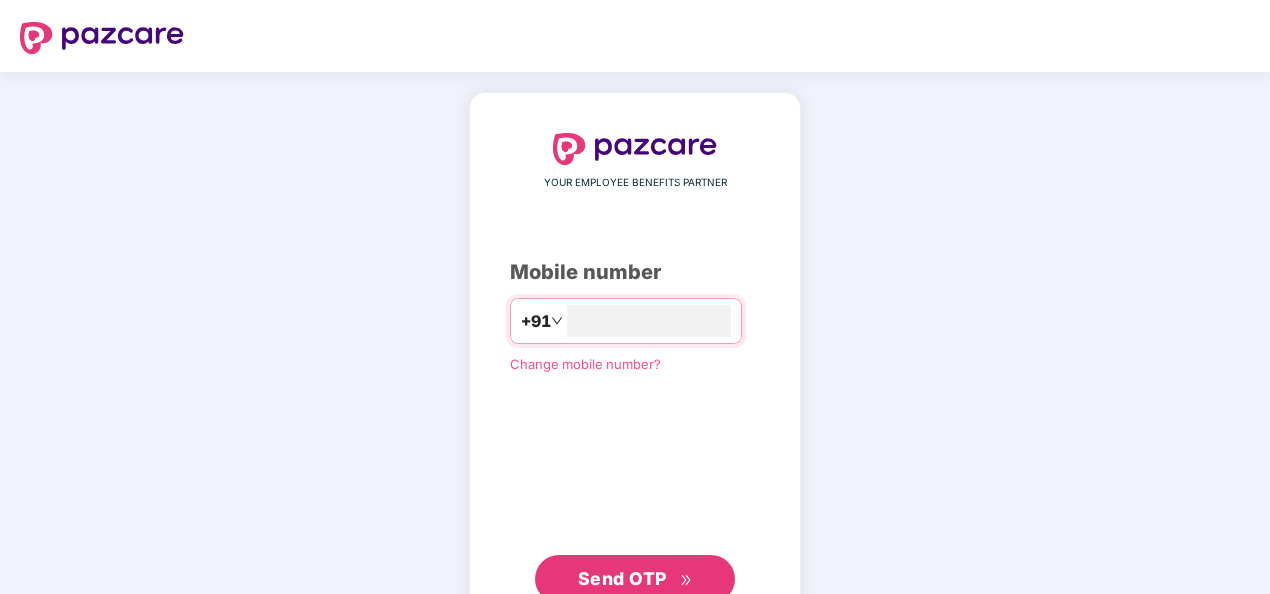 scroll, scrollTop: 0, scrollLeft: 0, axis: both 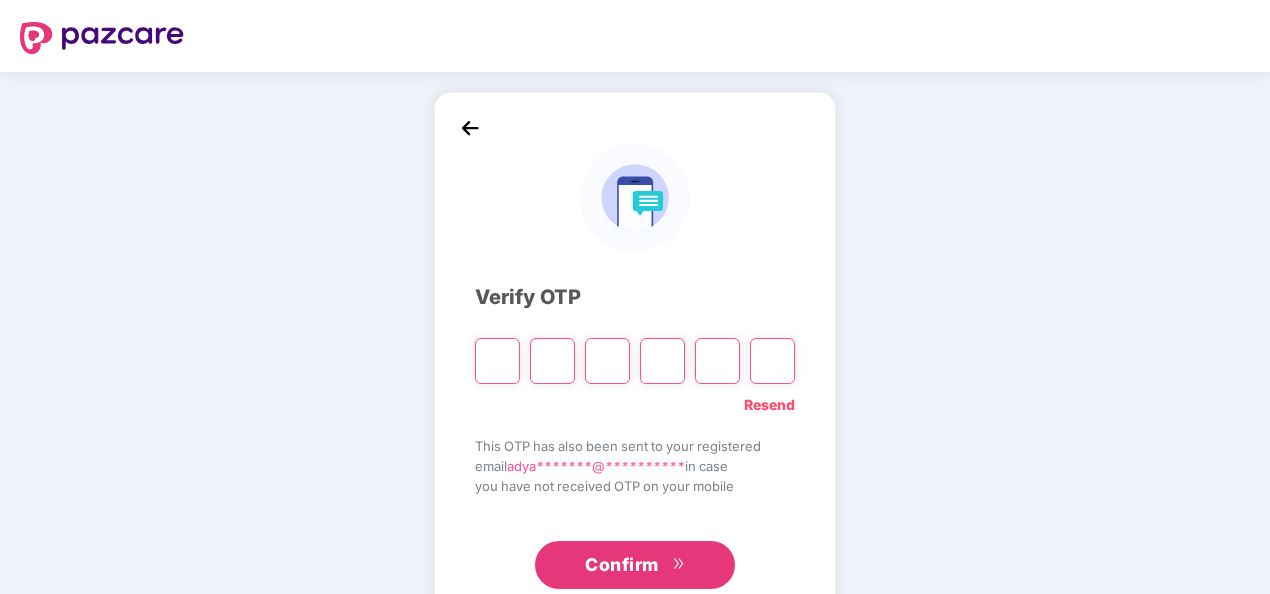 click at bounding box center (497, 361) 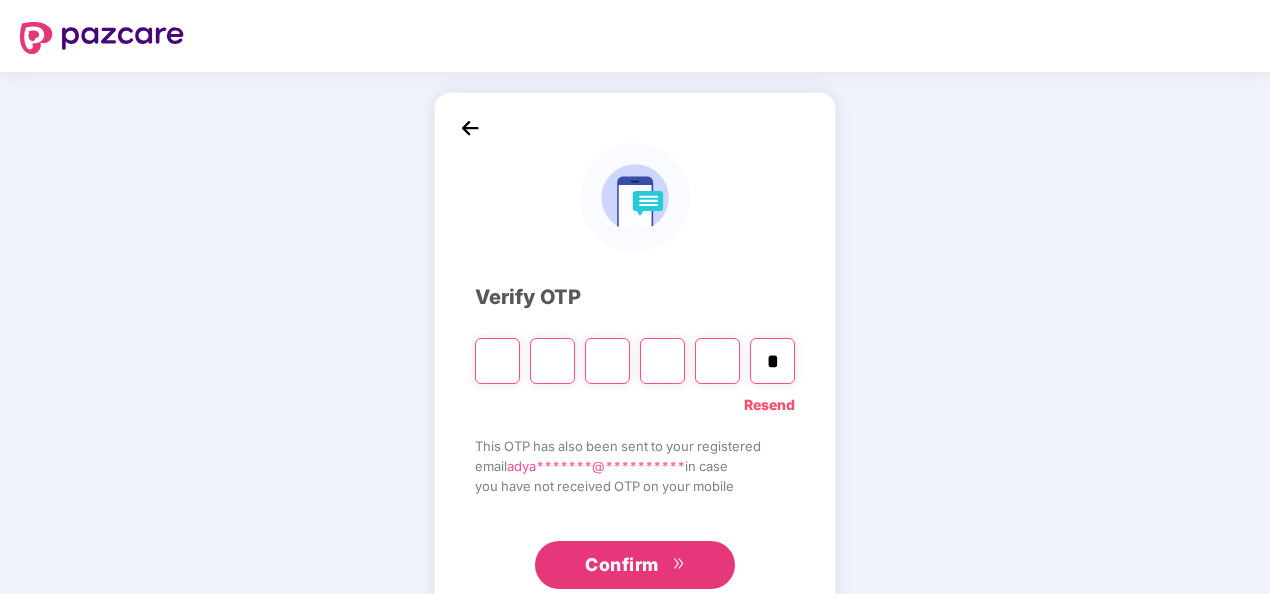 type on "*" 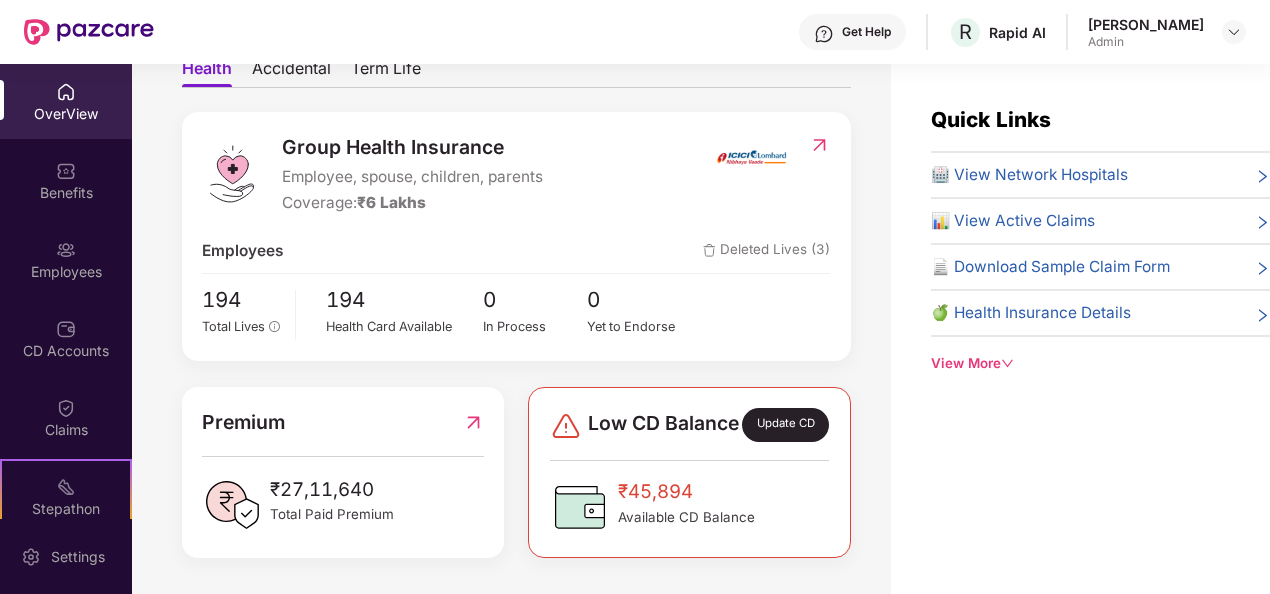 scroll, scrollTop: 0, scrollLeft: 0, axis: both 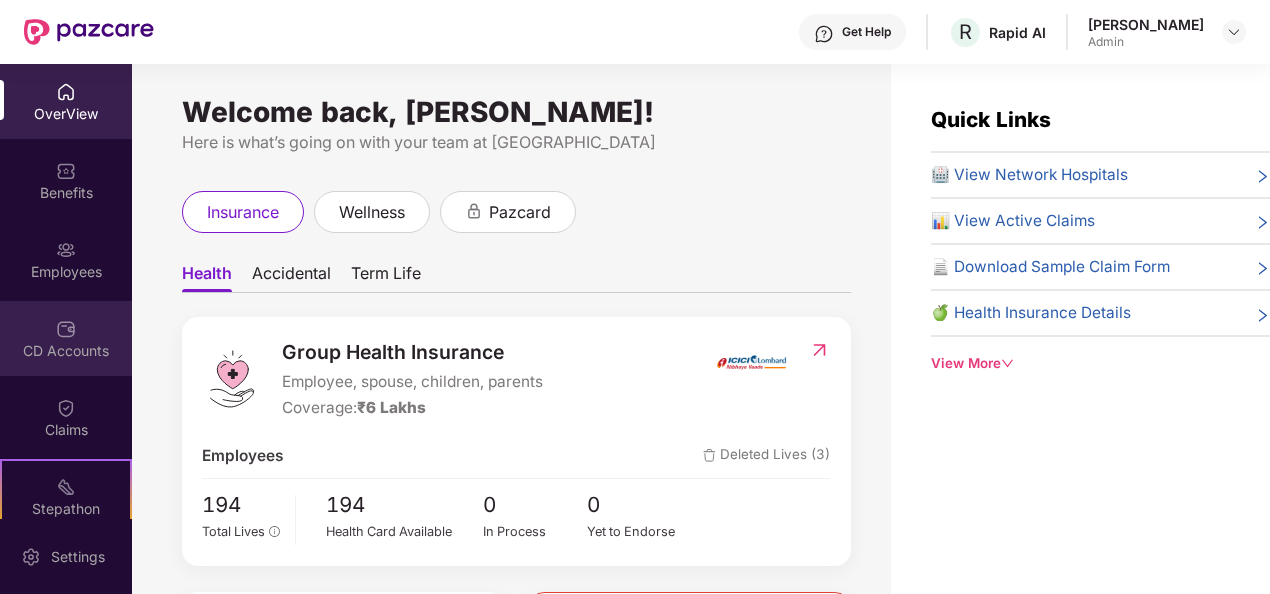 click on "CD Accounts" at bounding box center (66, 338) 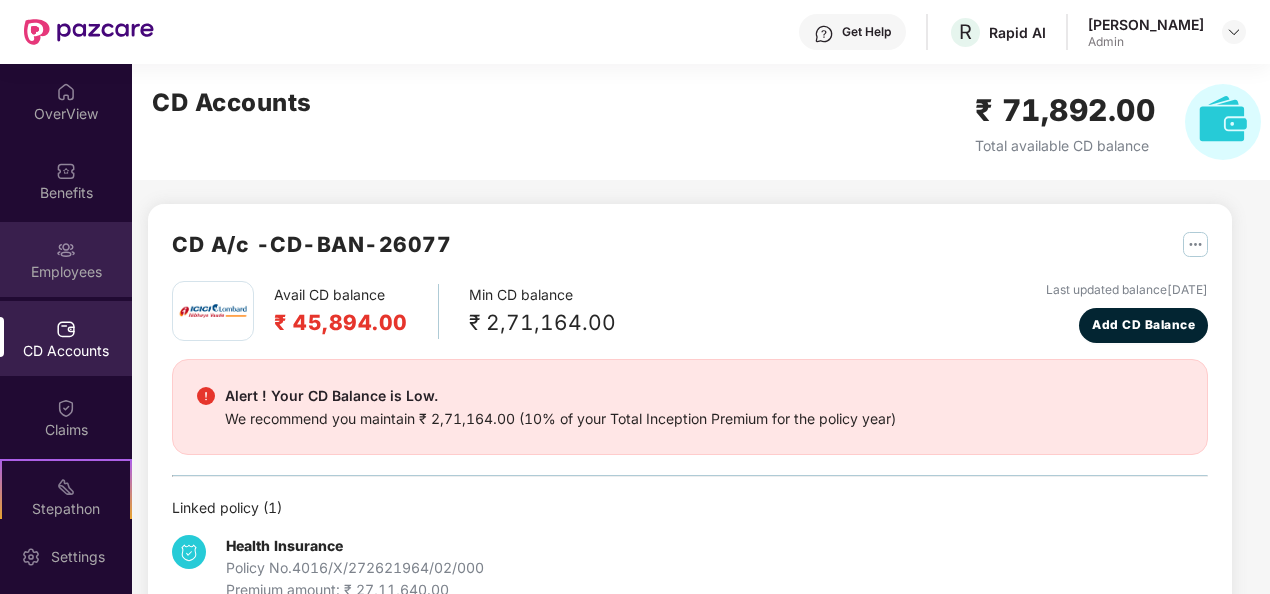 click on "Employees" at bounding box center [66, 272] 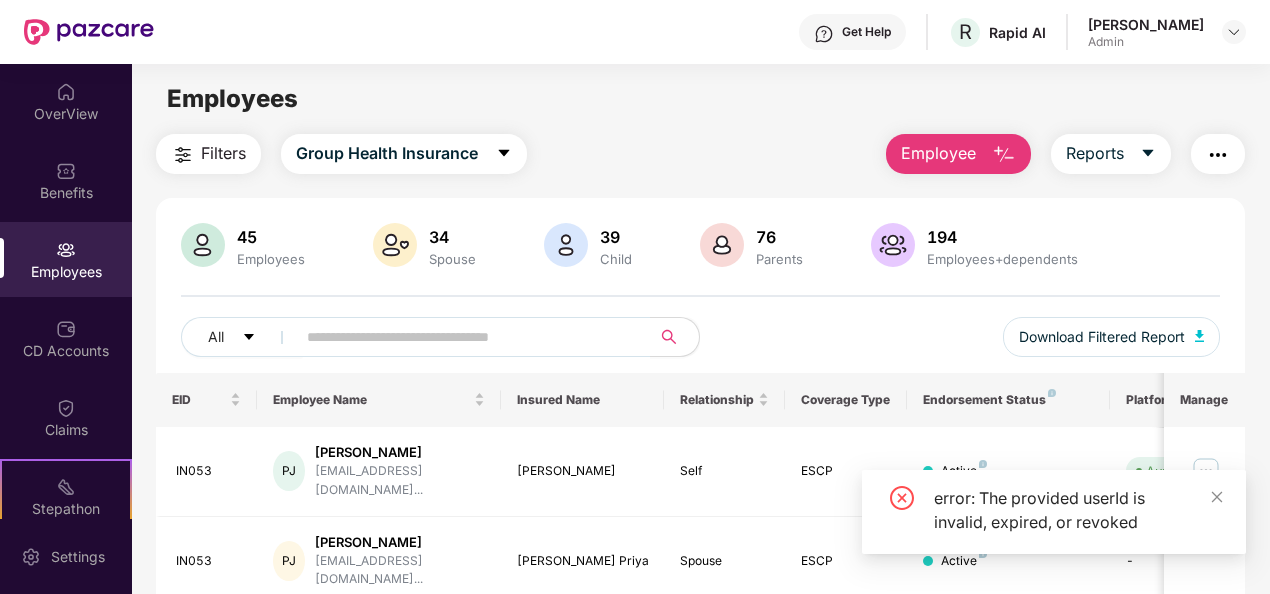 click on "Employee" at bounding box center [938, 153] 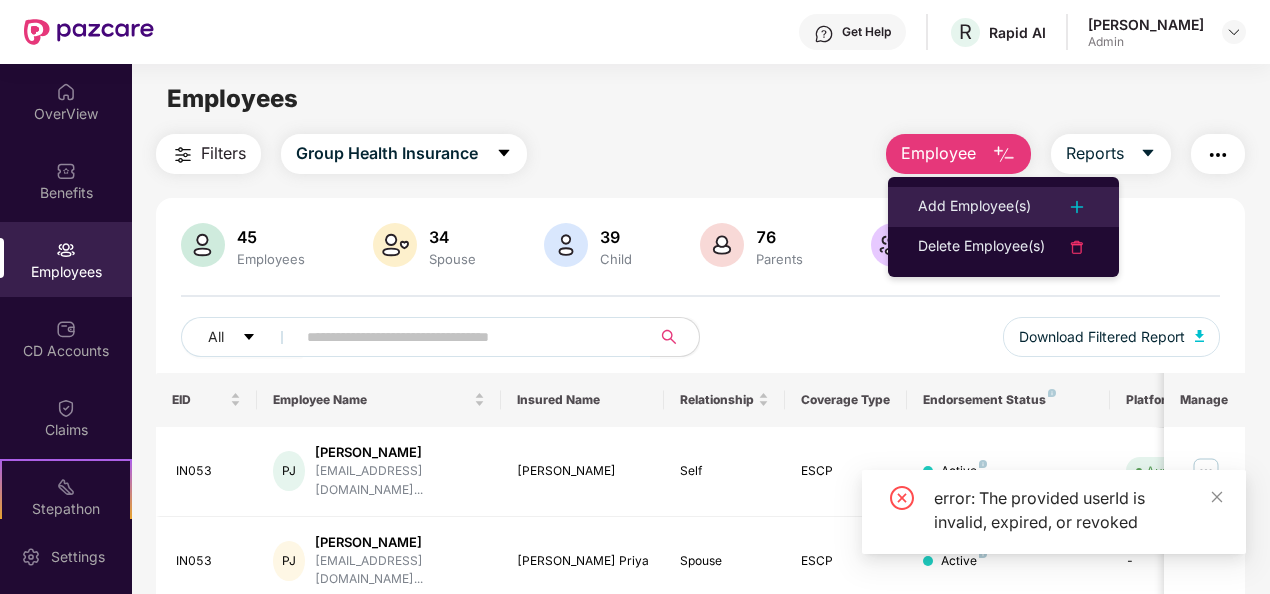click on "Add Employee(s)" at bounding box center [974, 207] 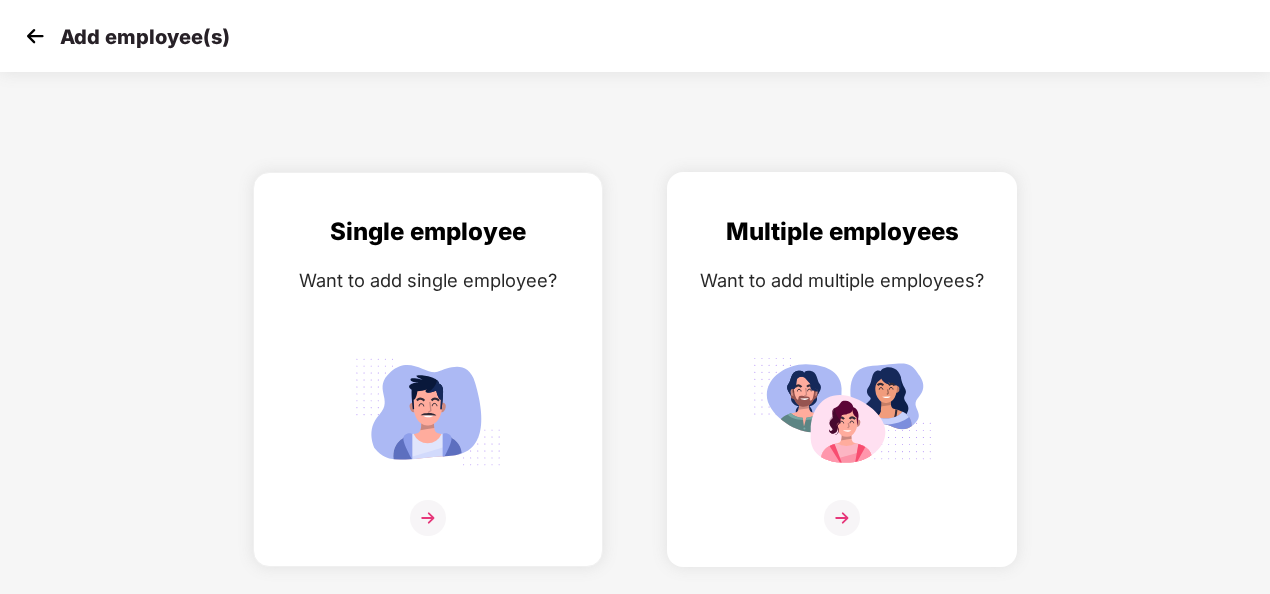 click on "Multiple employees Want to add multiple employees?" at bounding box center (842, 387) 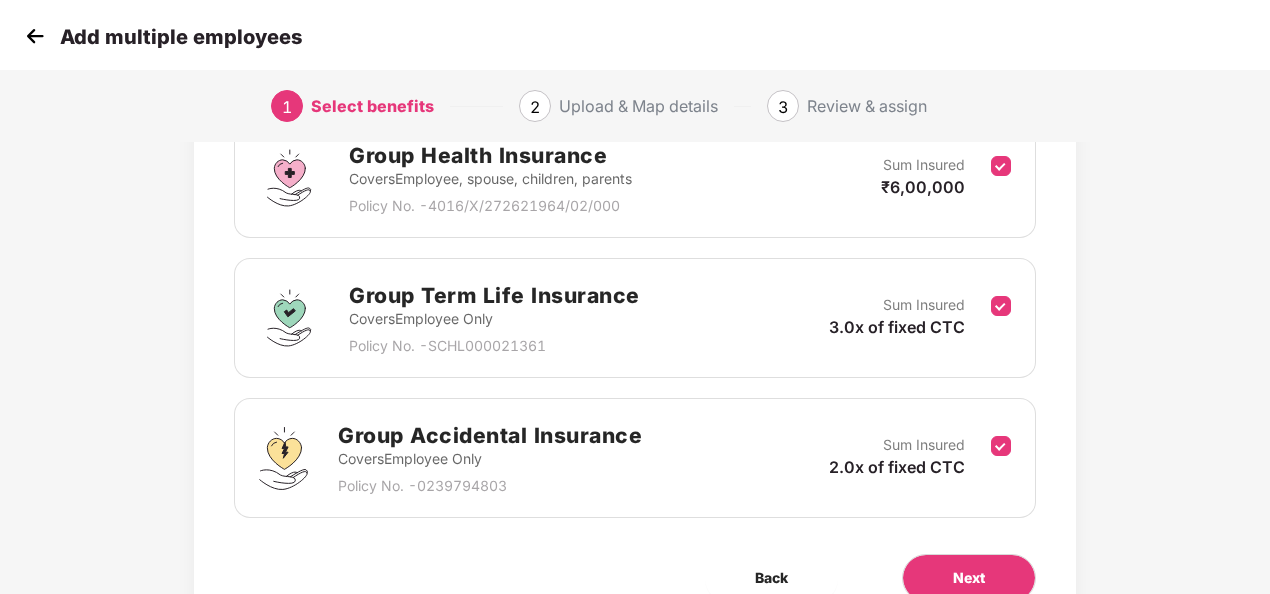 scroll, scrollTop: 422, scrollLeft: 0, axis: vertical 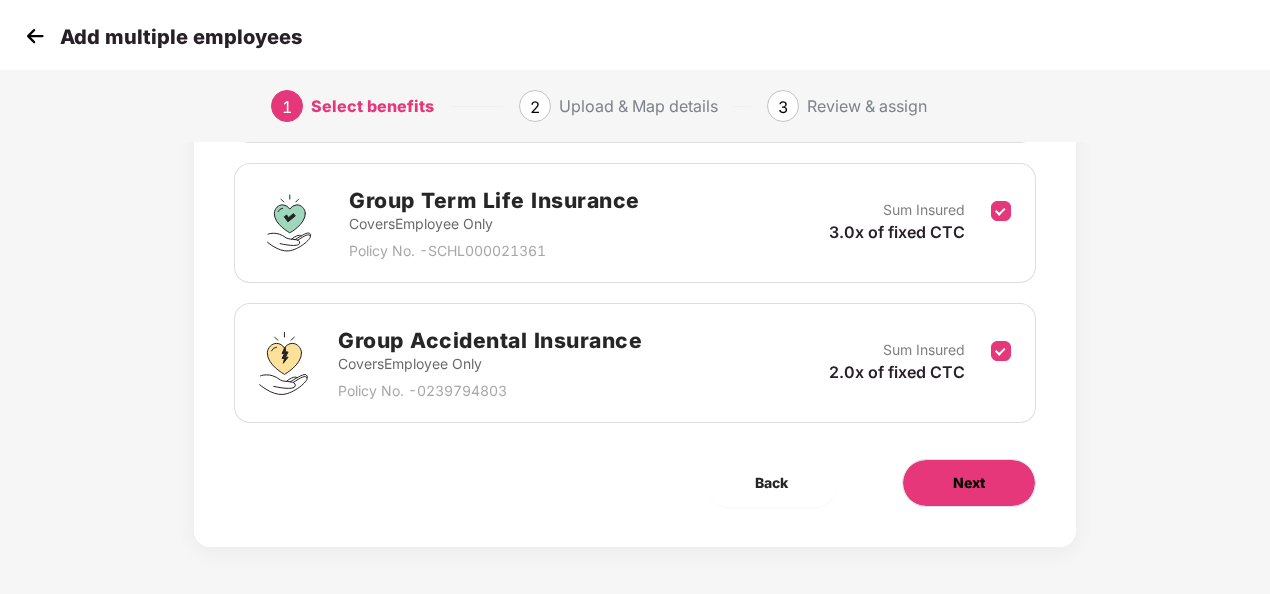 click on "Next" at bounding box center [969, 483] 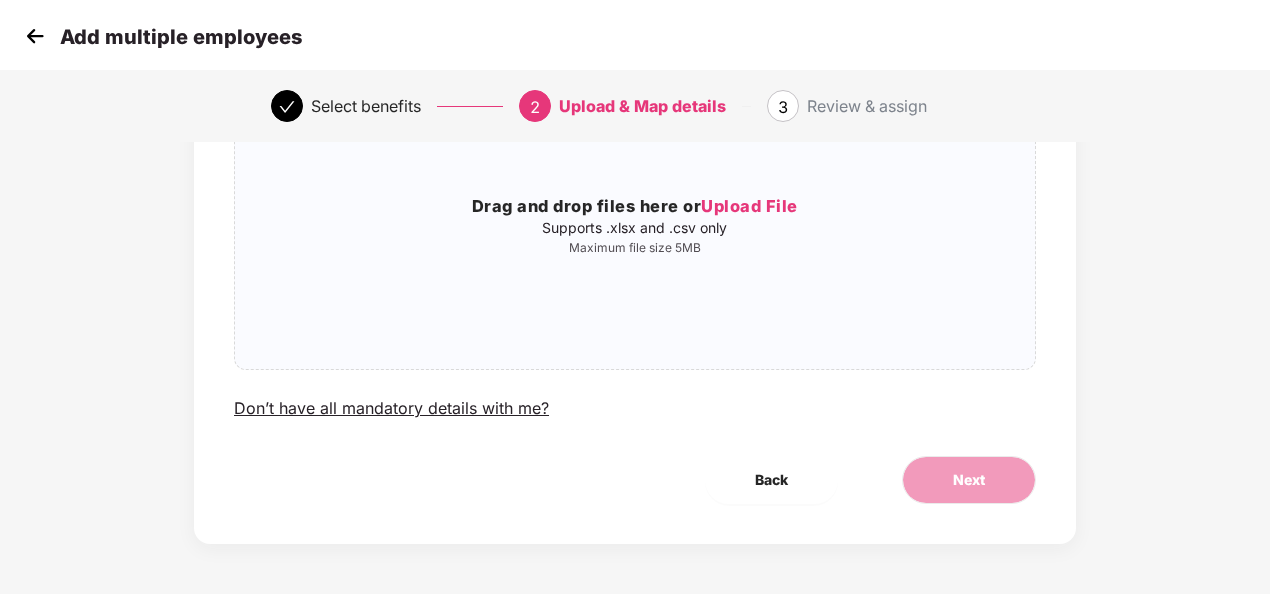 scroll, scrollTop: 0, scrollLeft: 0, axis: both 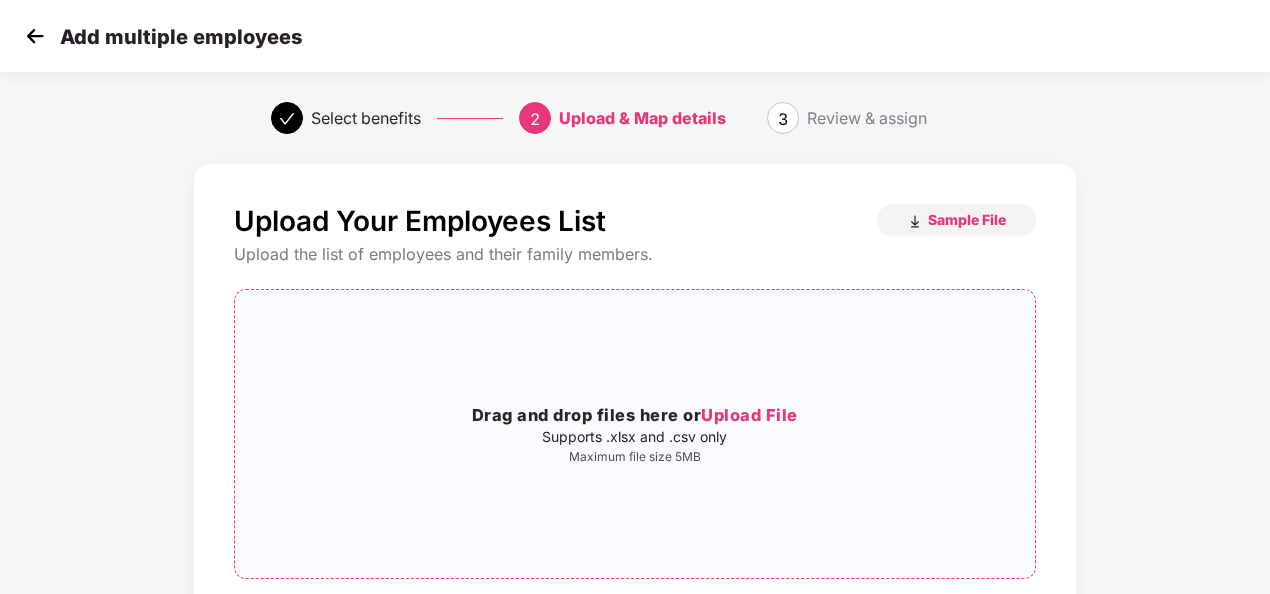 click on "Upload File" at bounding box center (749, 415) 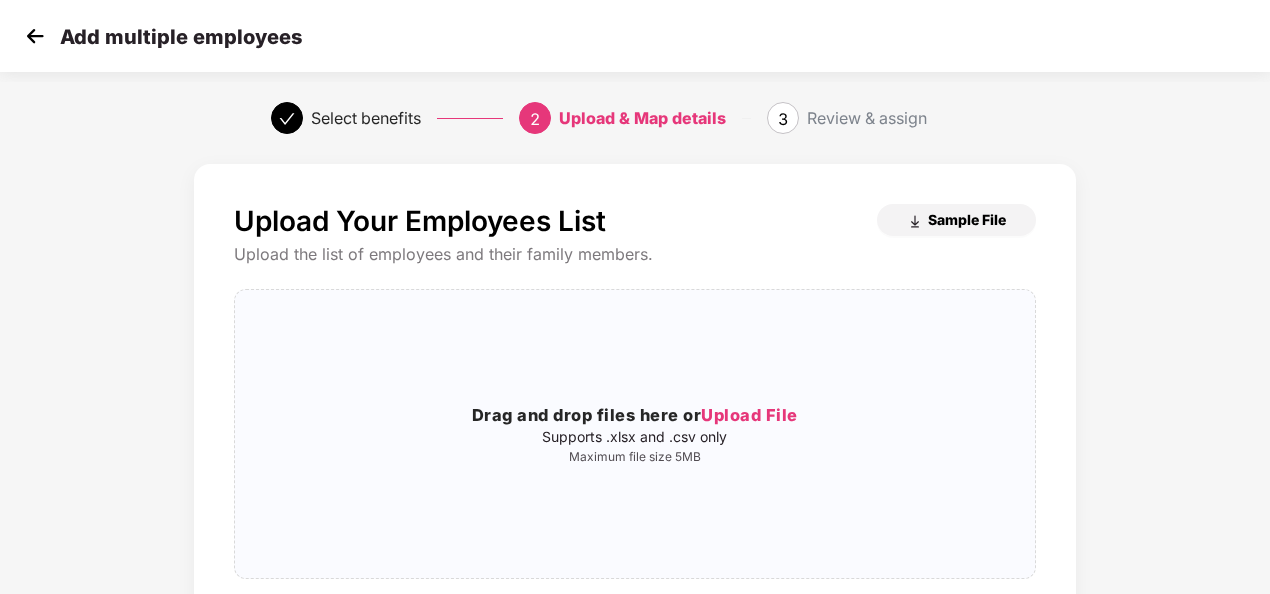 click on "Sample File" at bounding box center [956, 220] 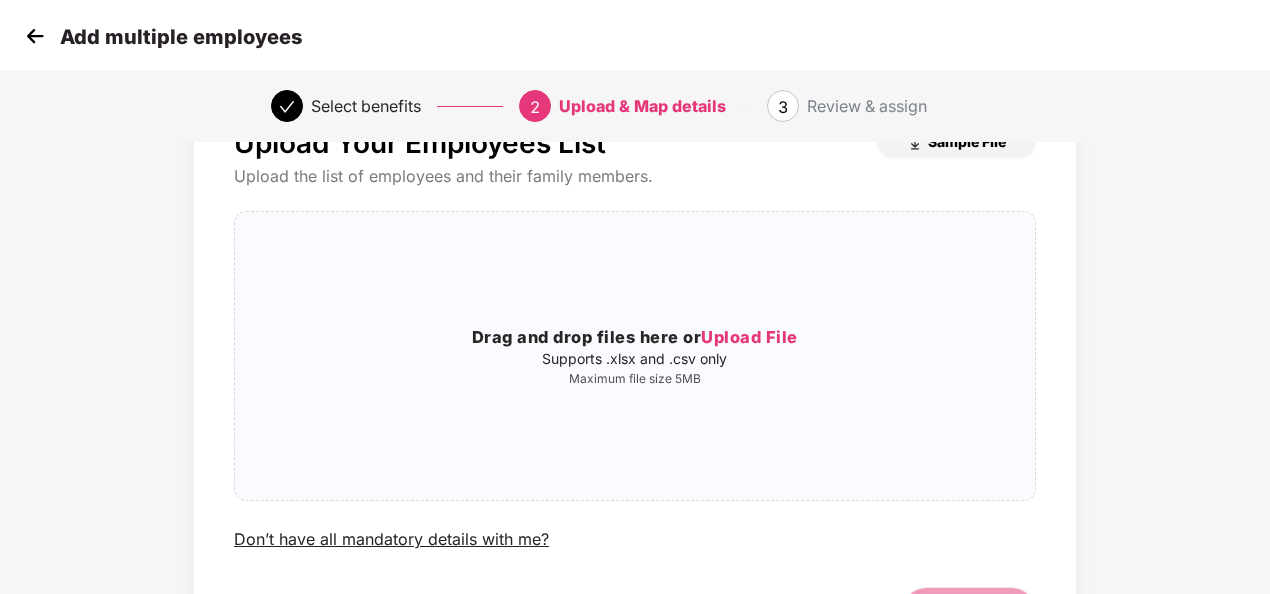 scroll, scrollTop: 200, scrollLeft: 0, axis: vertical 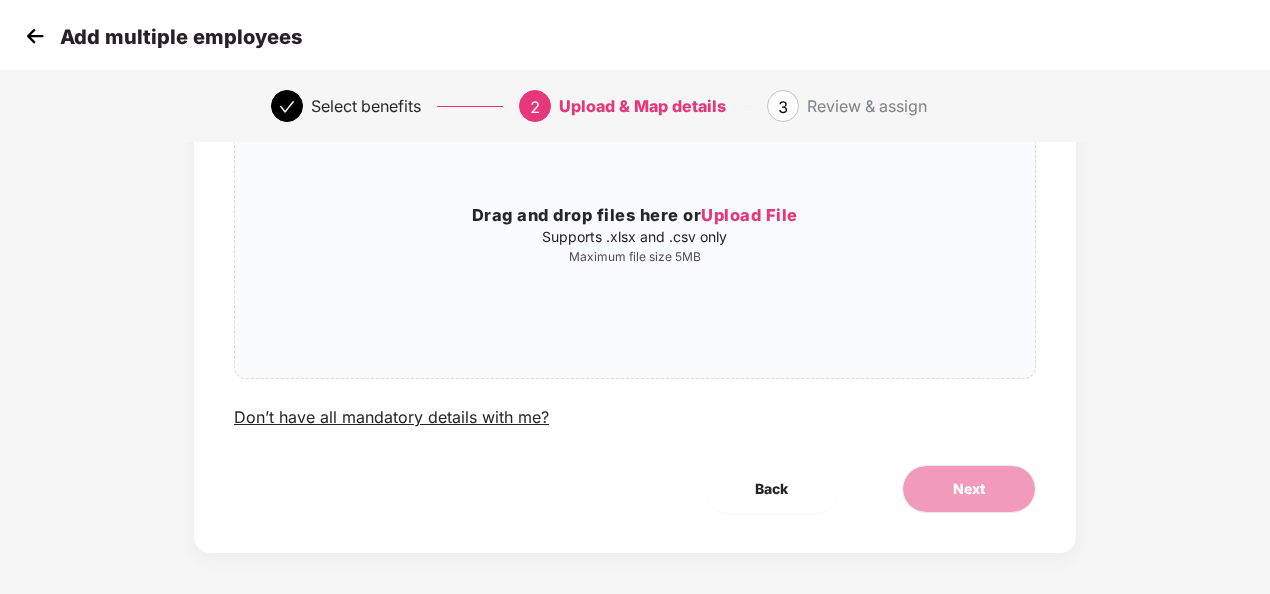click at bounding box center [35, 36] 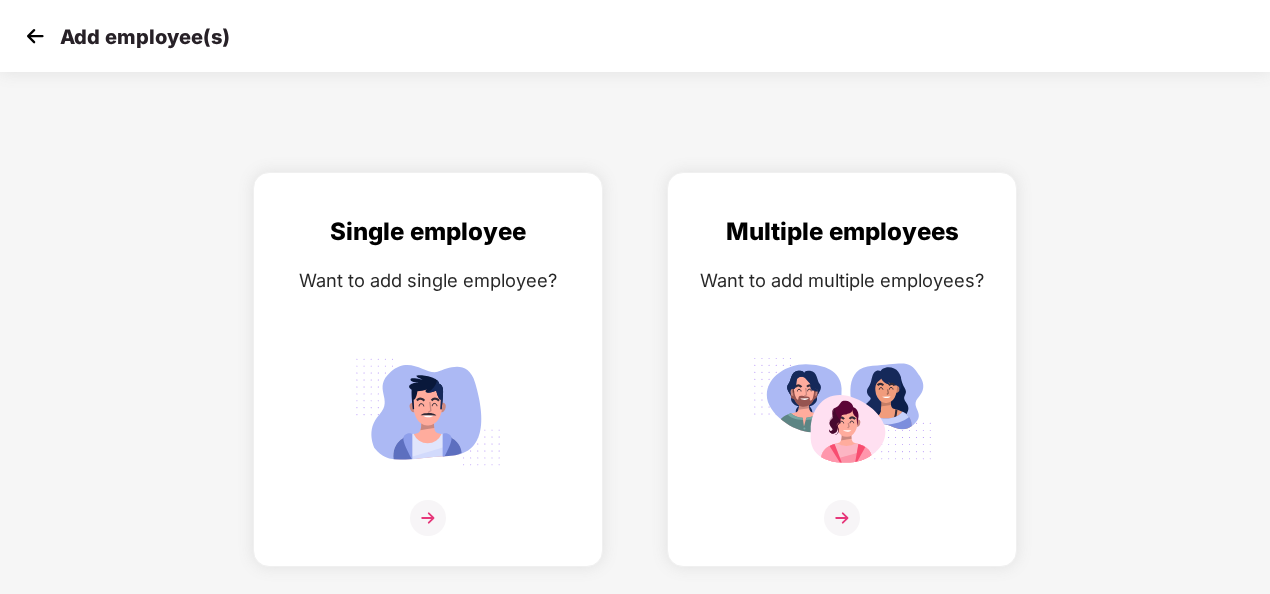 scroll, scrollTop: 0, scrollLeft: 0, axis: both 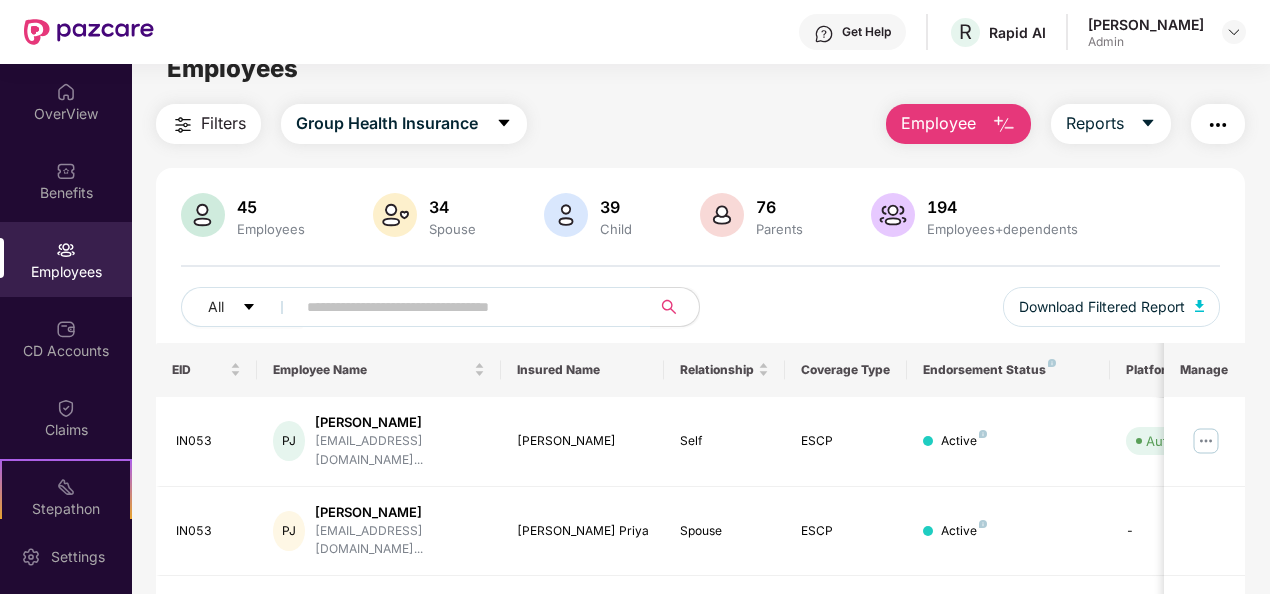 click on "45" at bounding box center (271, 207) 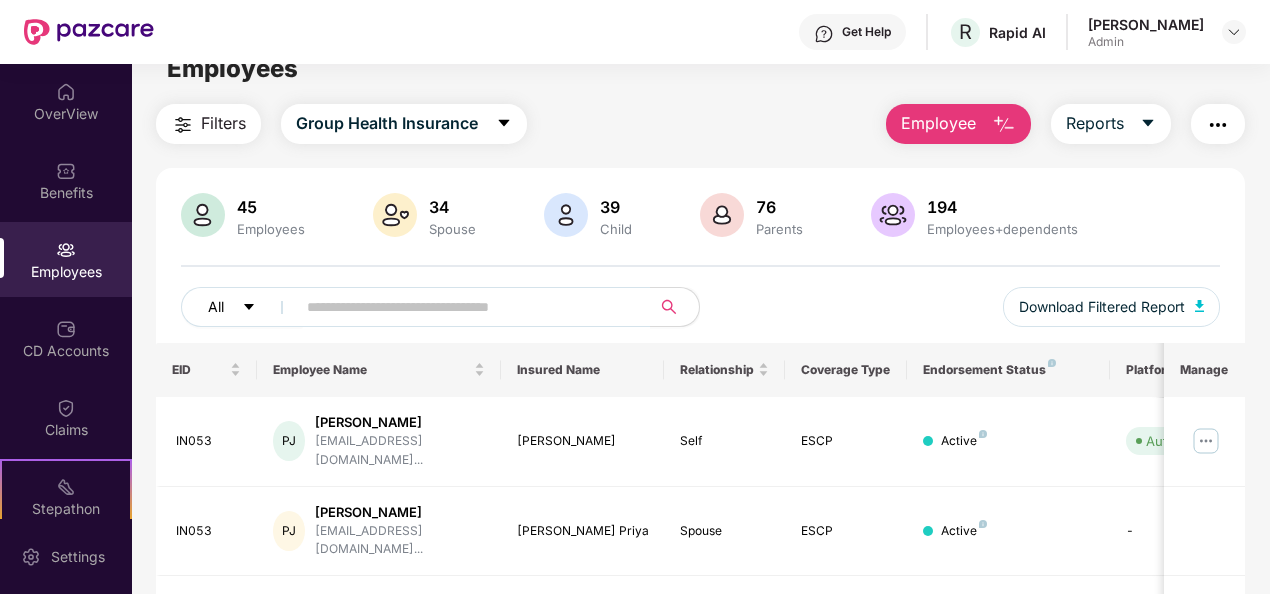 click on "All" at bounding box center (242, 307) 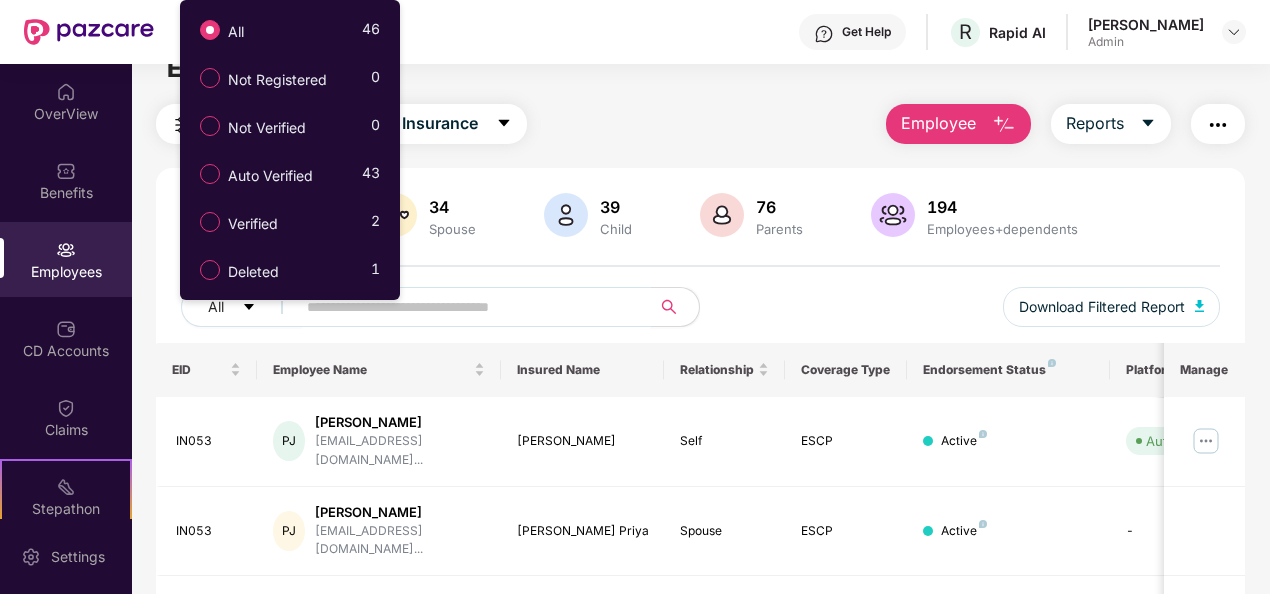 click at bounding box center [467, 307] 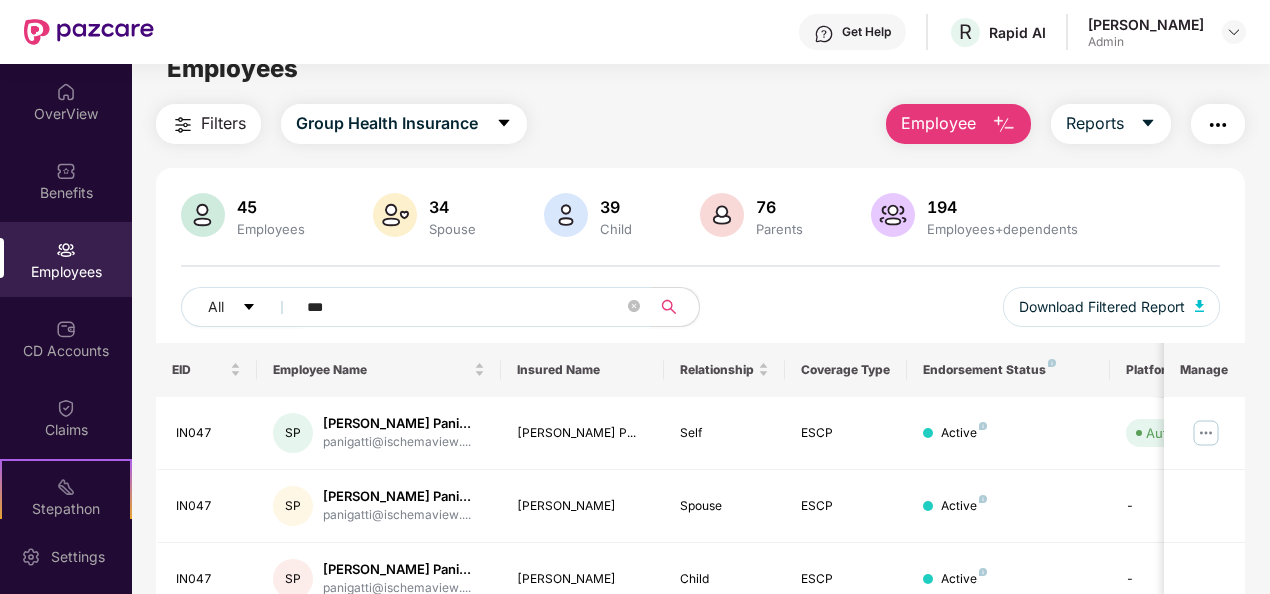 type on "*********" 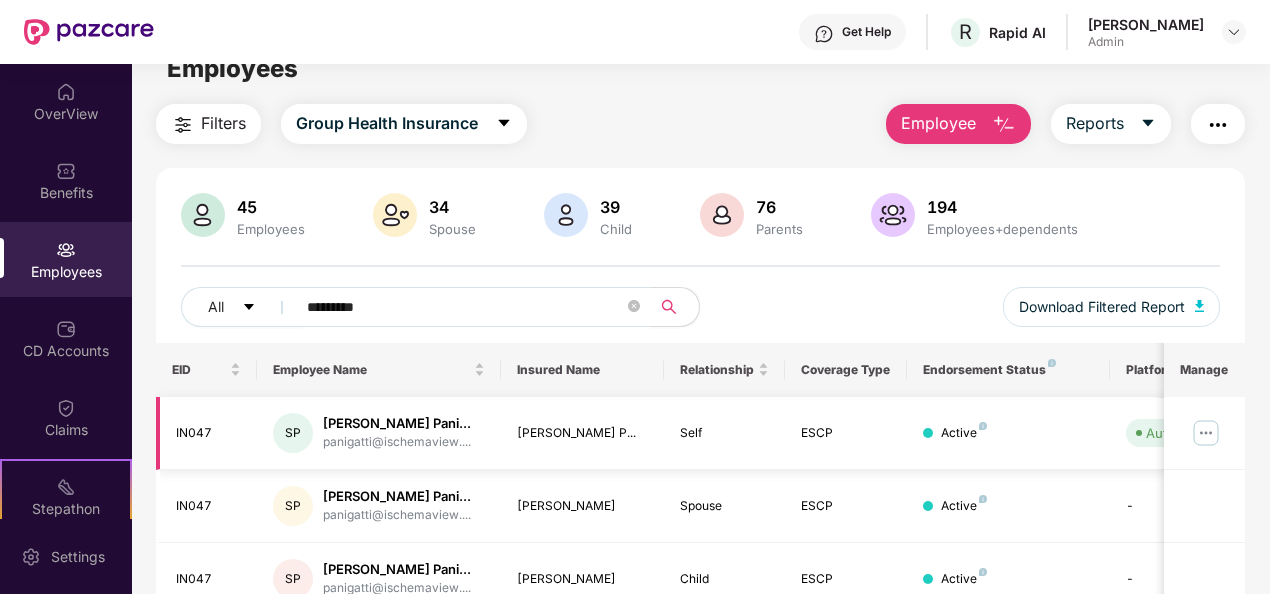click at bounding box center [1206, 433] 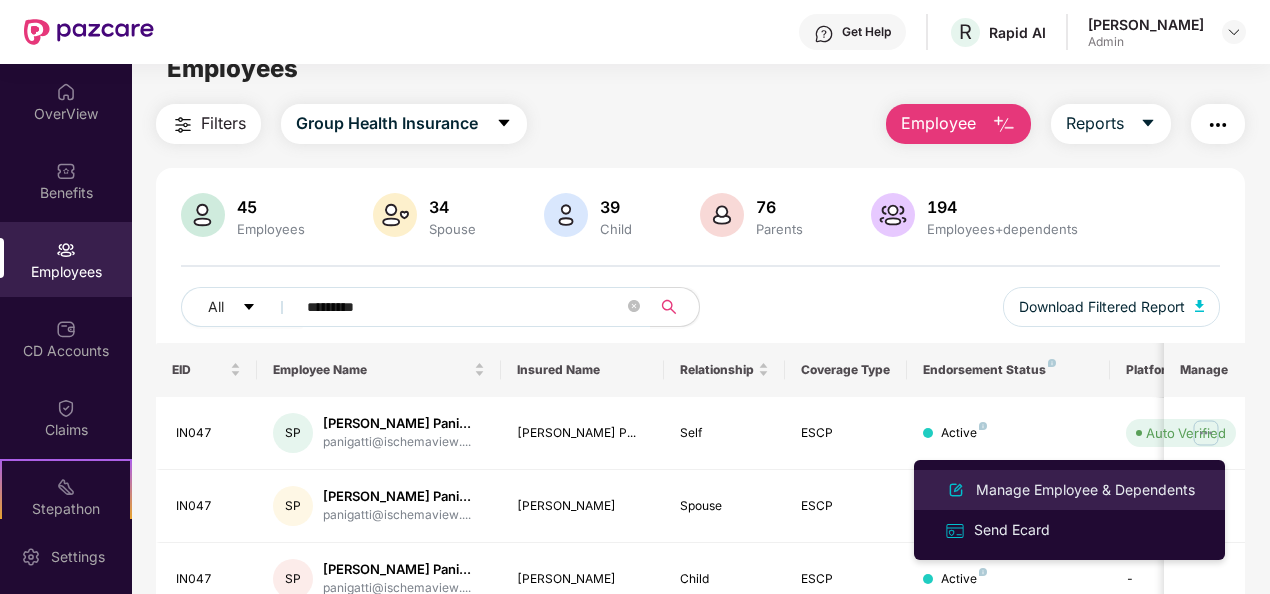 click on "Manage Employee & Dependents" at bounding box center (1085, 490) 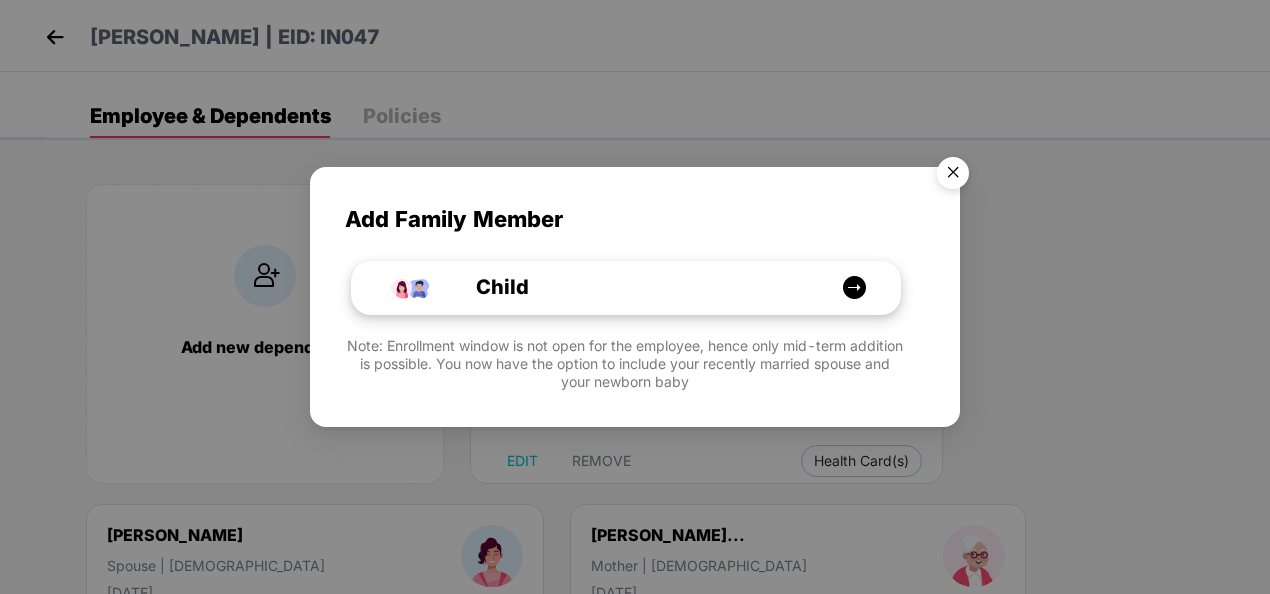 click on "Child" at bounding box center [636, 287] 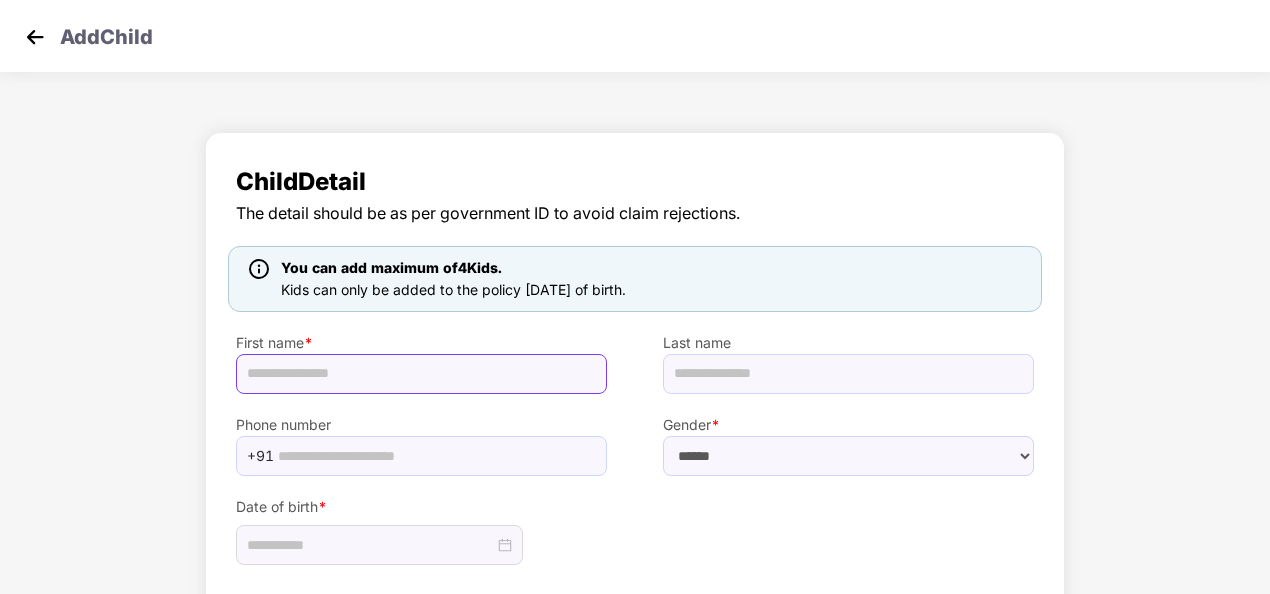 click at bounding box center [421, 374] 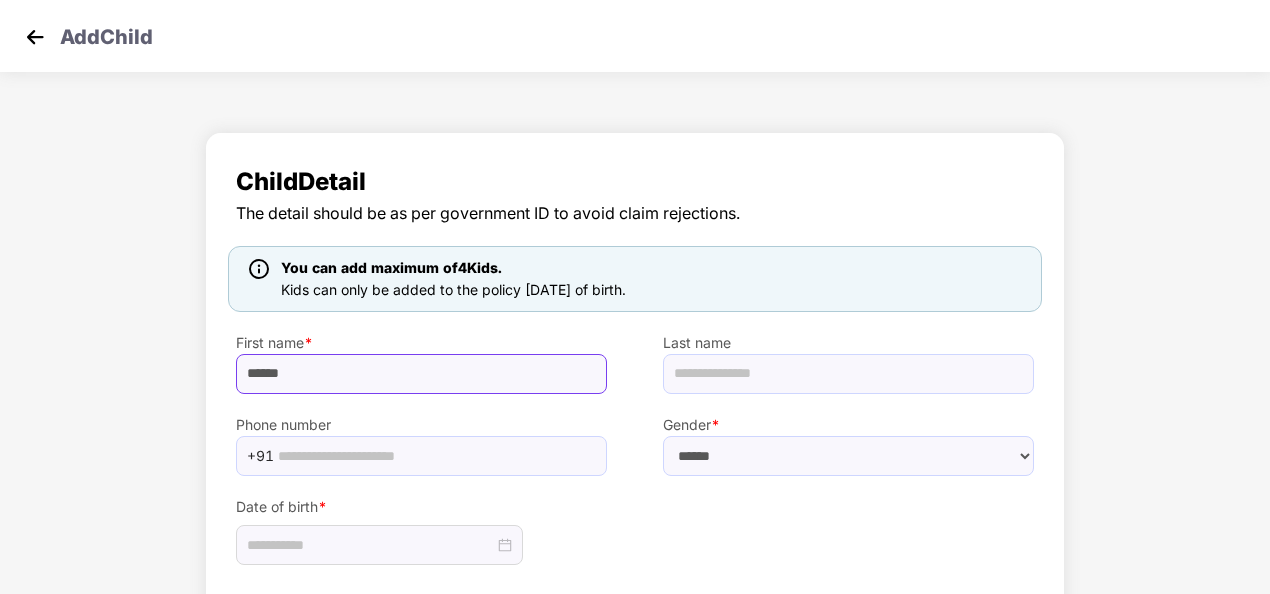 type on "******" 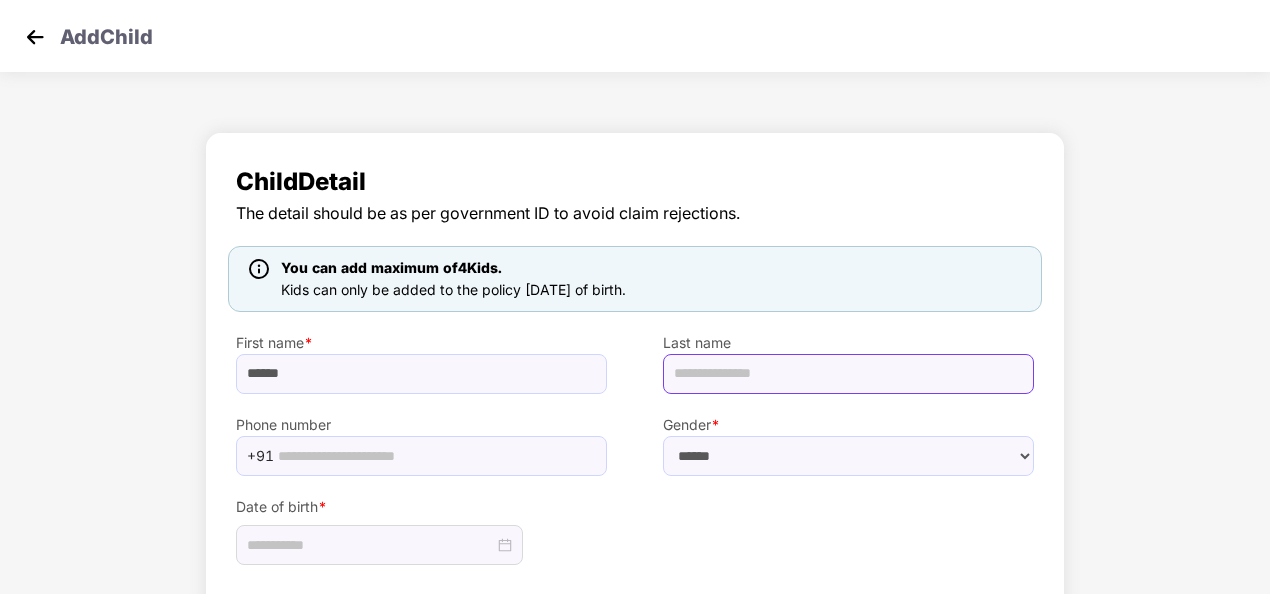 click at bounding box center (848, 374) 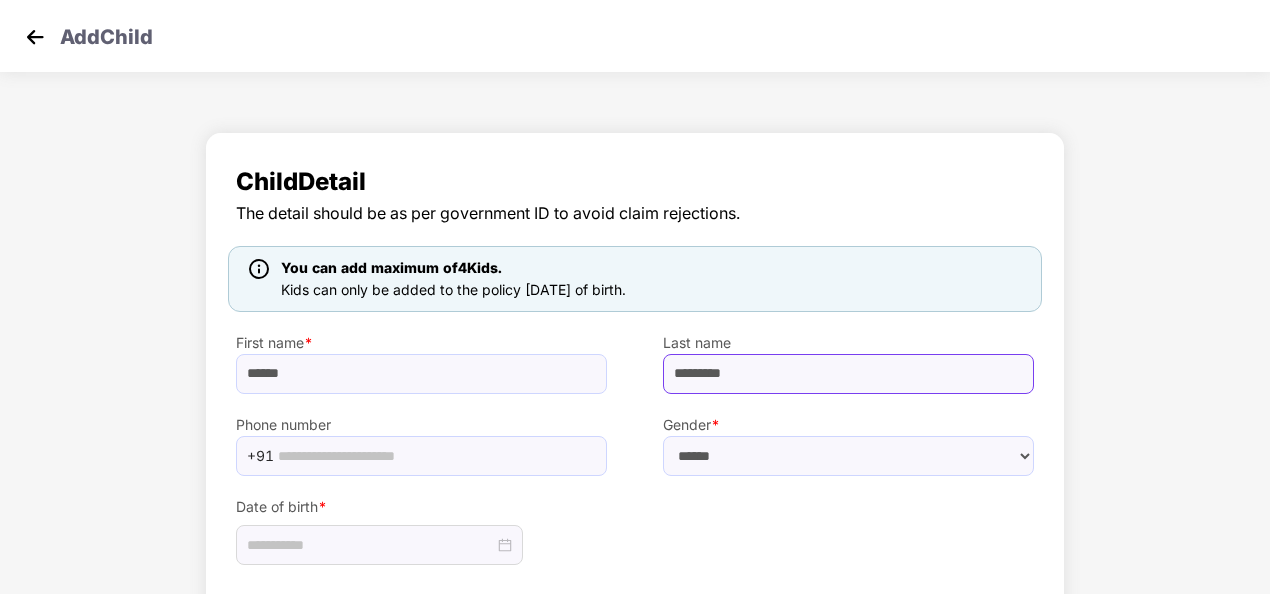 type on "*********" 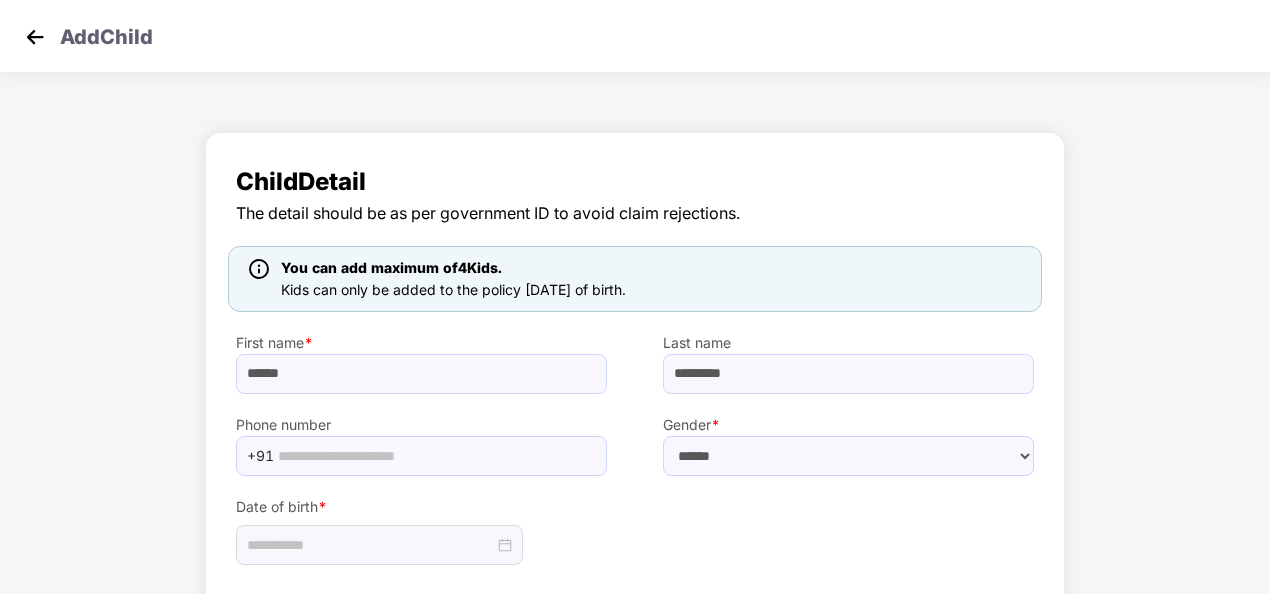 click on "Phone number" at bounding box center (421, 425) 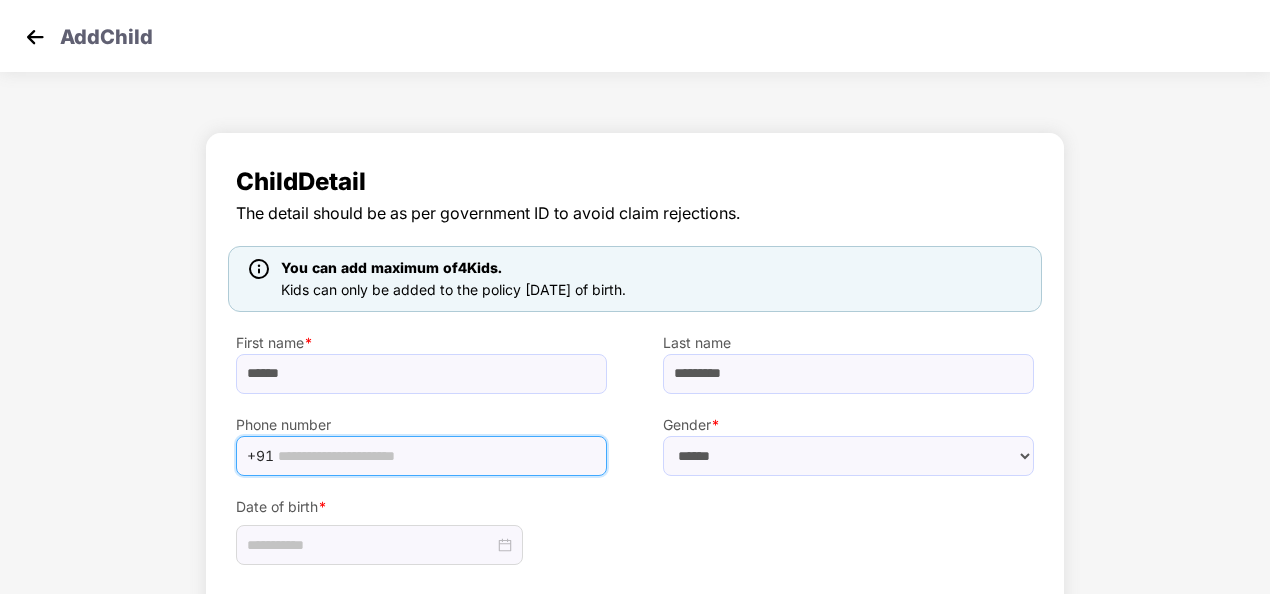 click at bounding box center (436, 456) 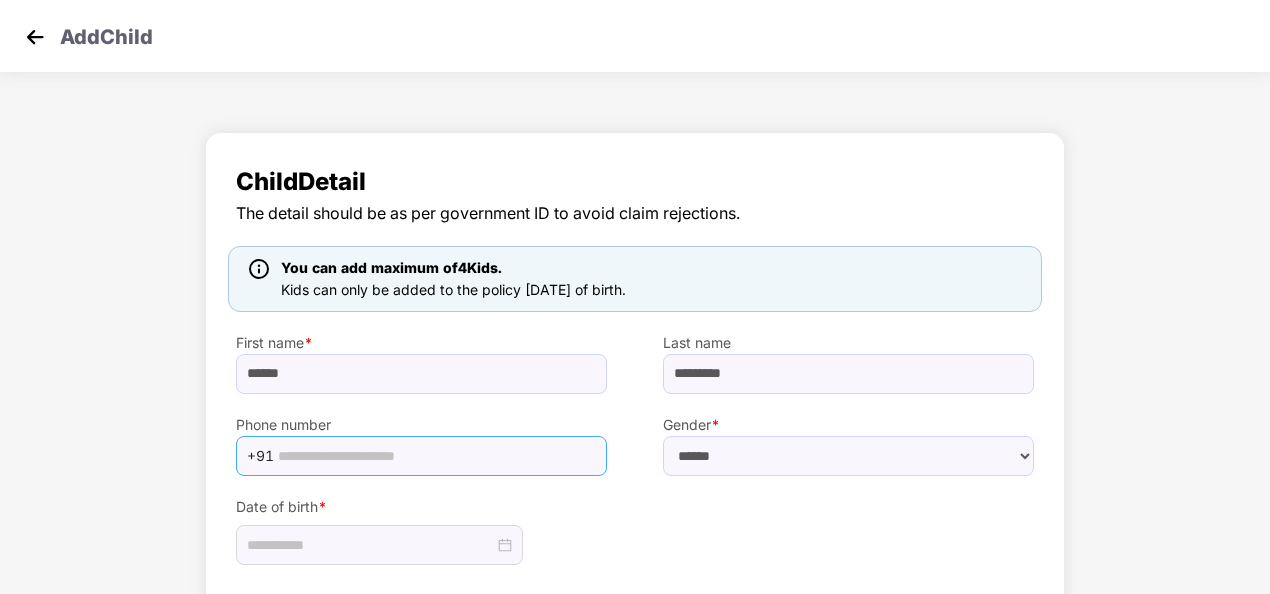 click on "+91" at bounding box center [421, 456] 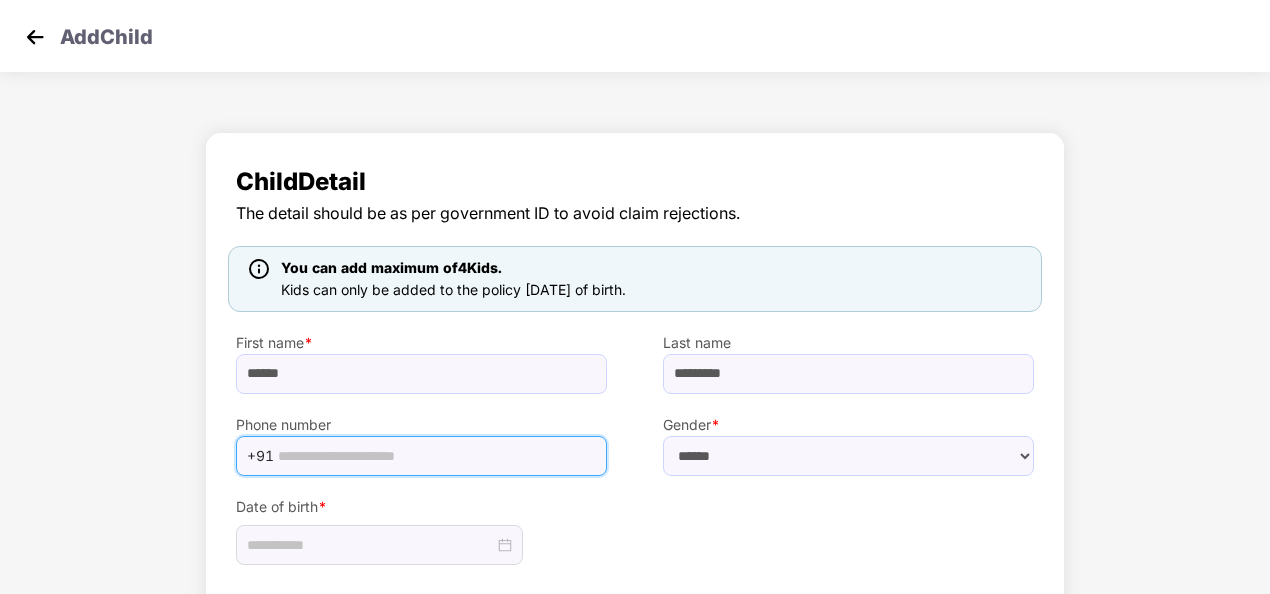 paste on "**********" 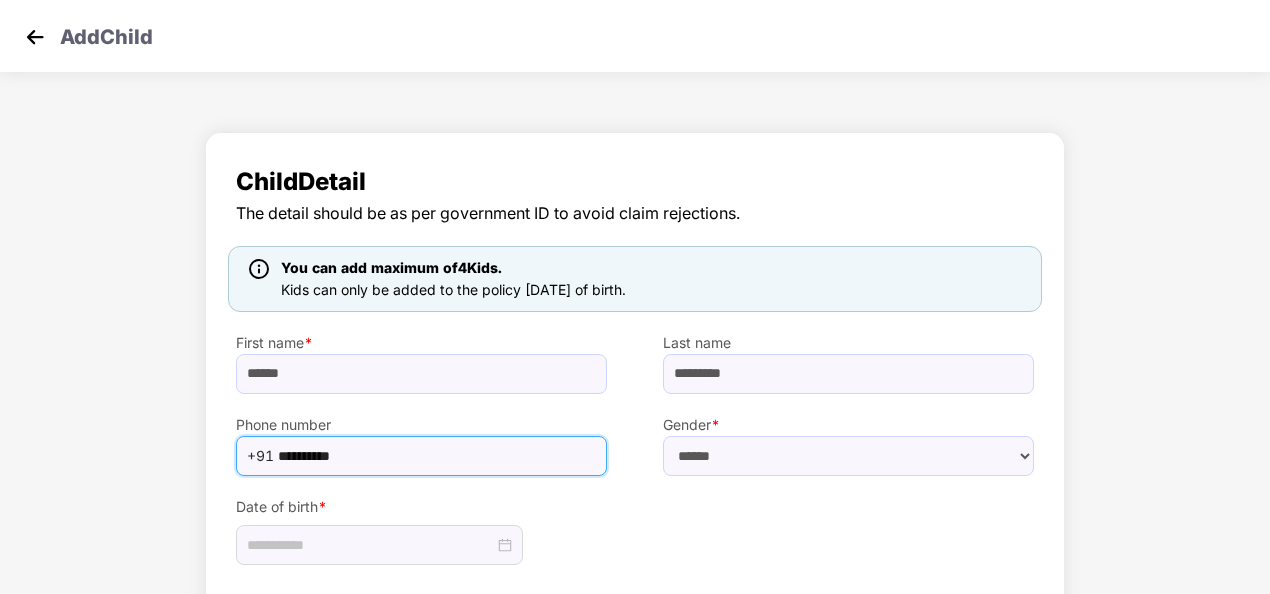 type on "**********" 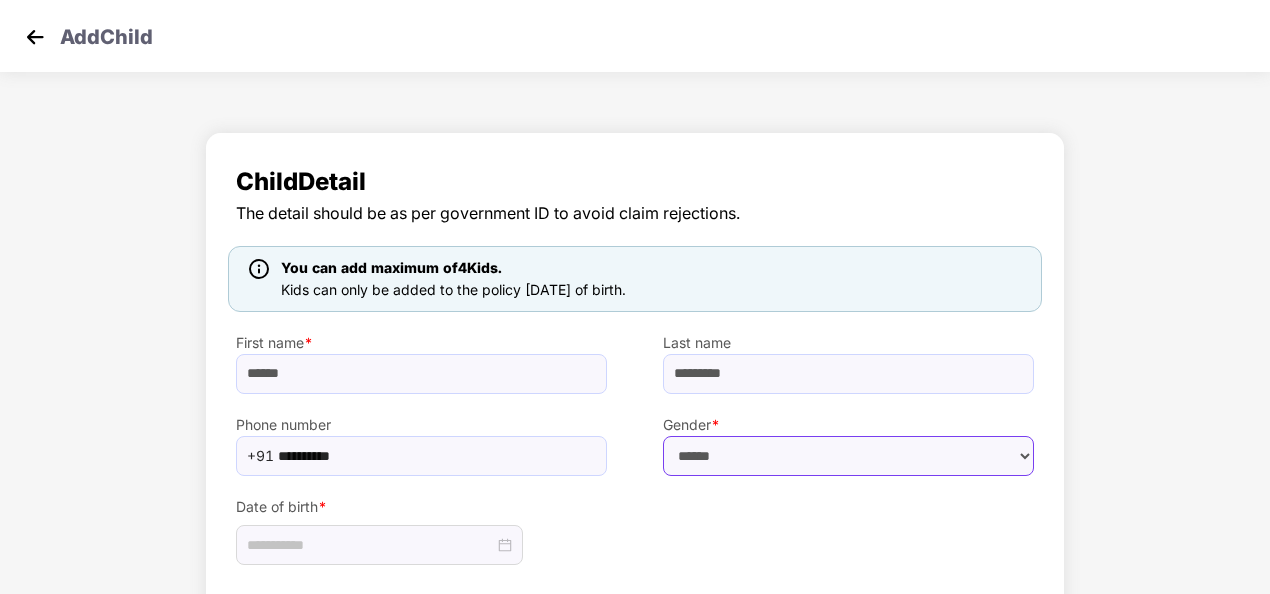 click on "****** **** ******" at bounding box center (848, 456) 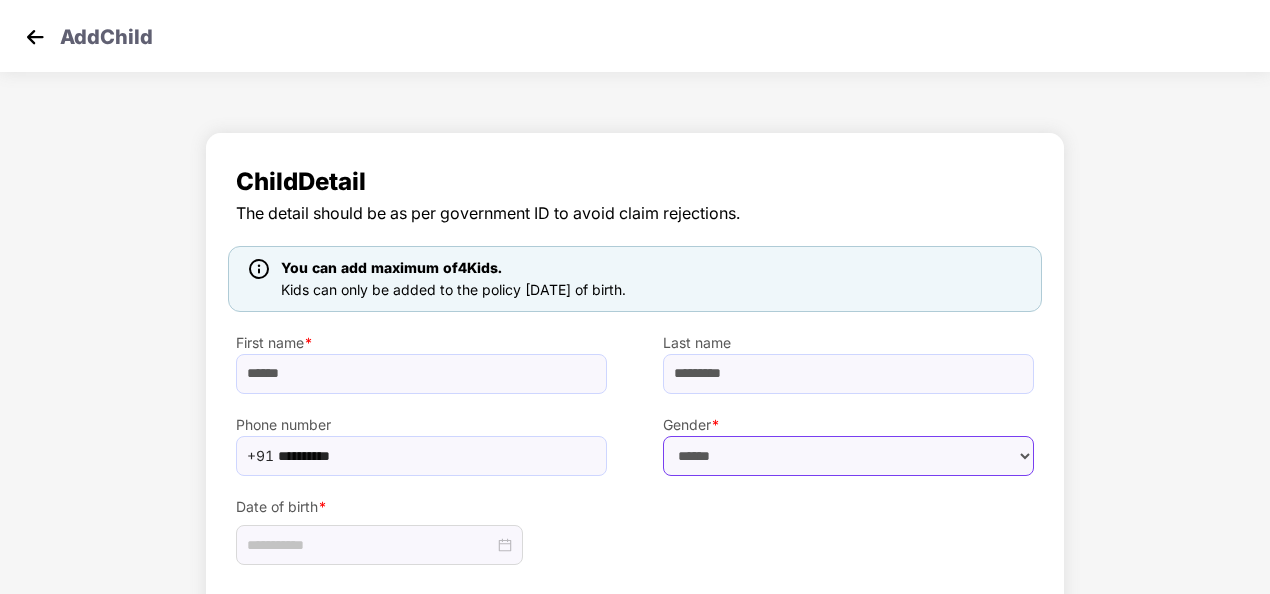 select on "****" 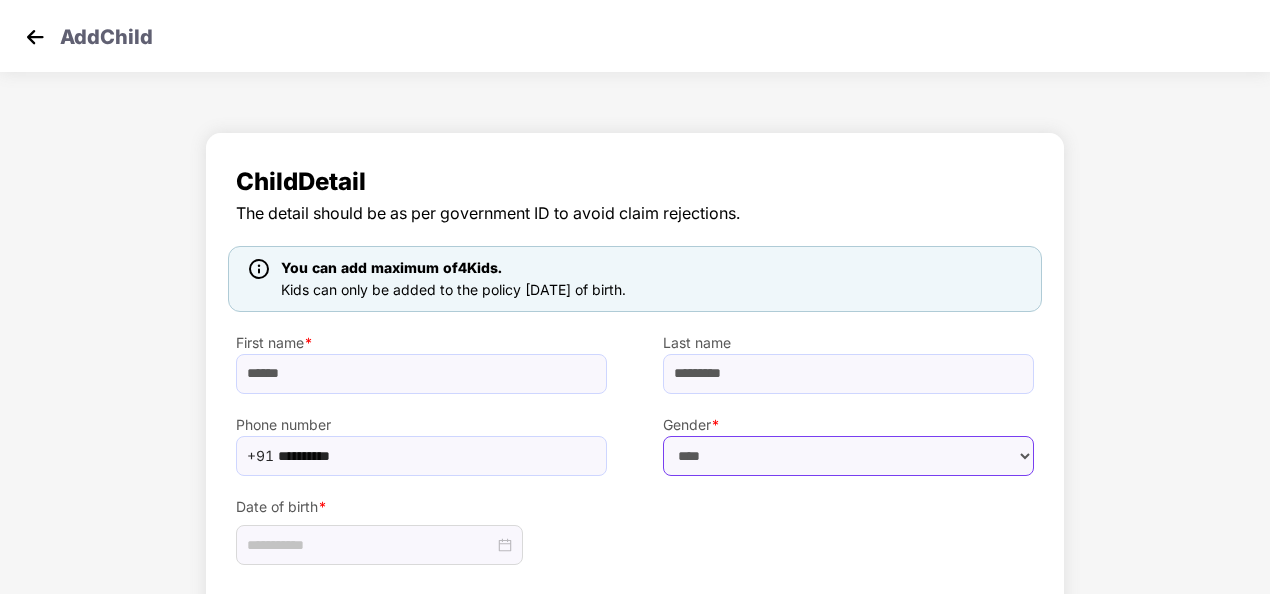 click on "****** **** ******" at bounding box center [848, 456] 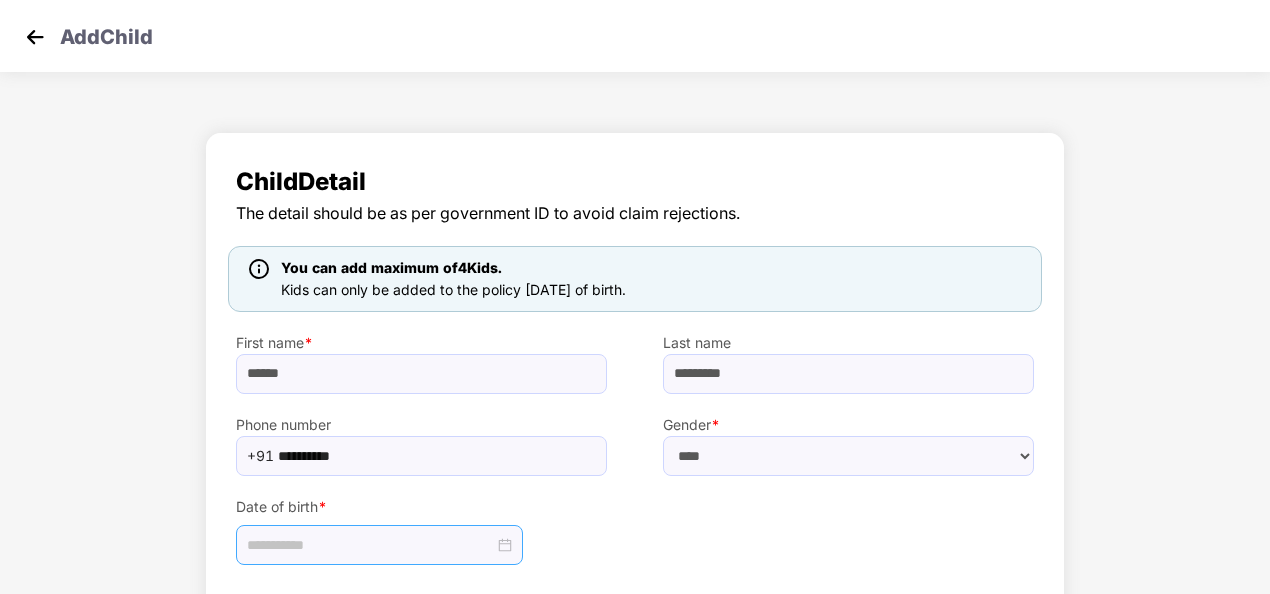 click at bounding box center (370, 545) 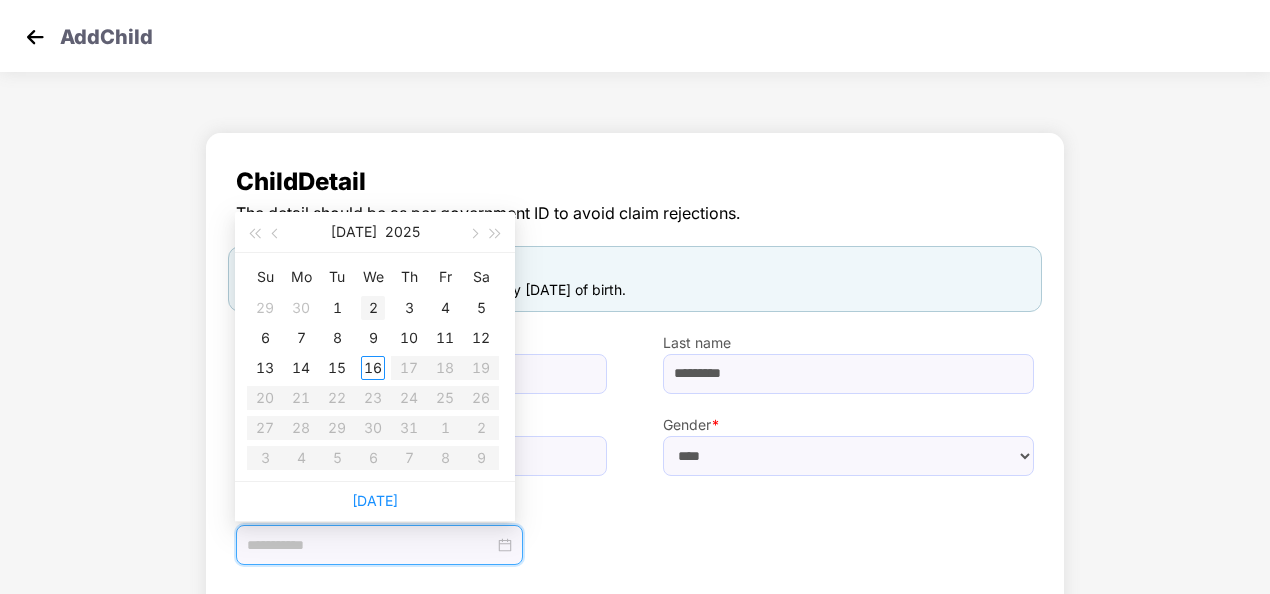 type on "**********" 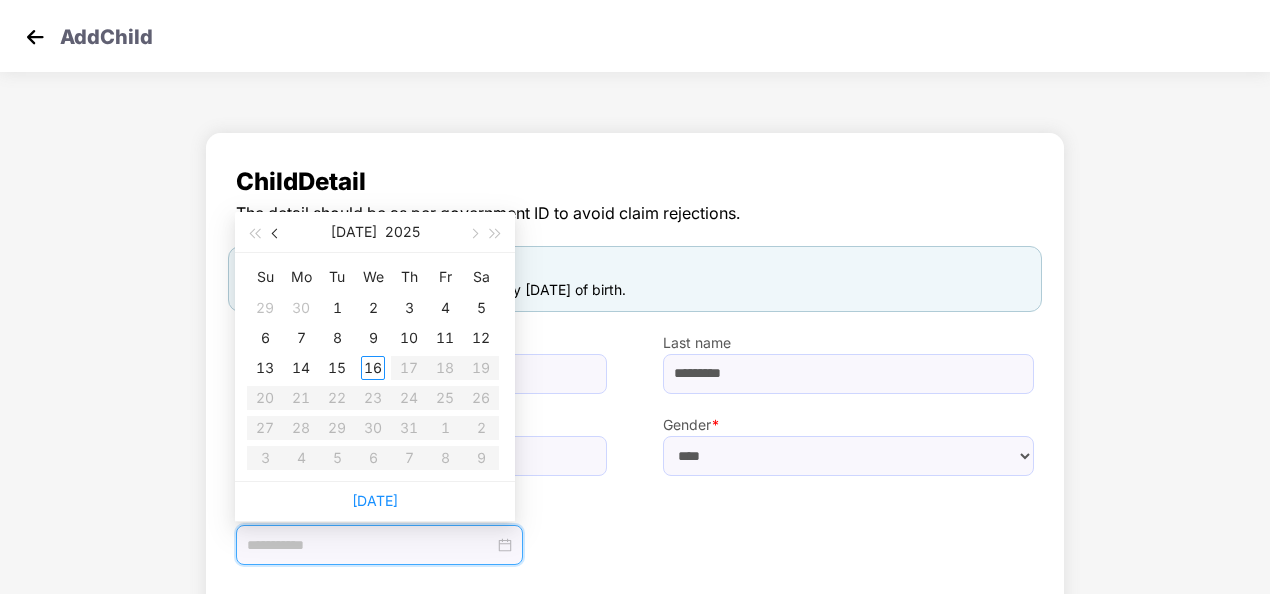 click at bounding box center [276, 232] 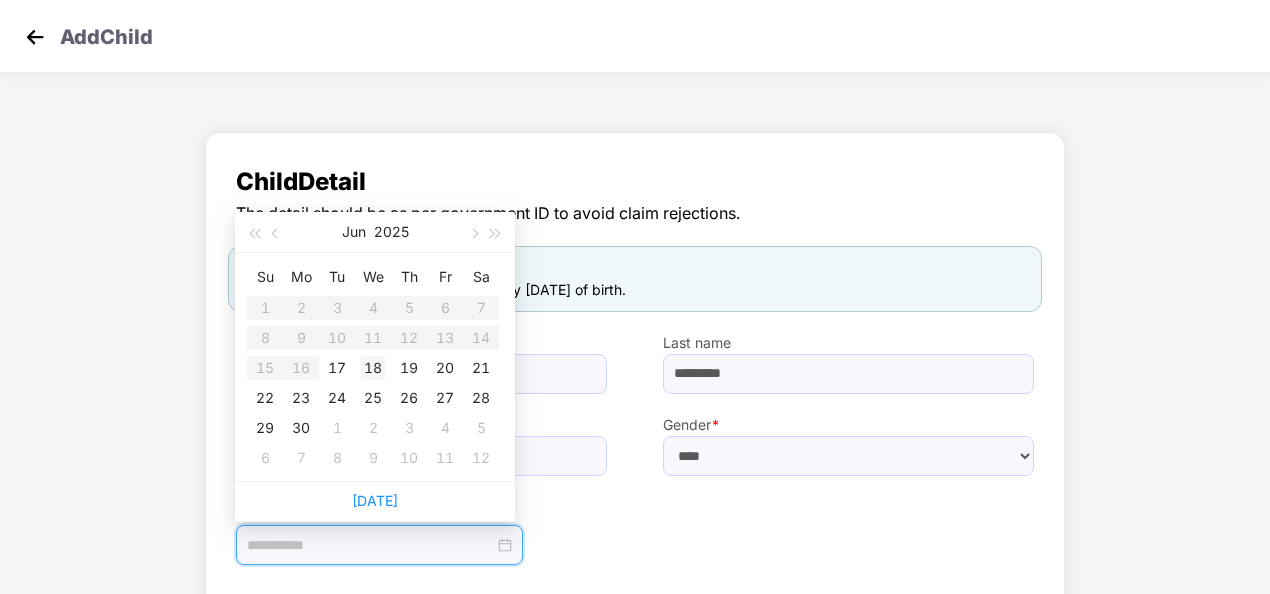 type on "**********" 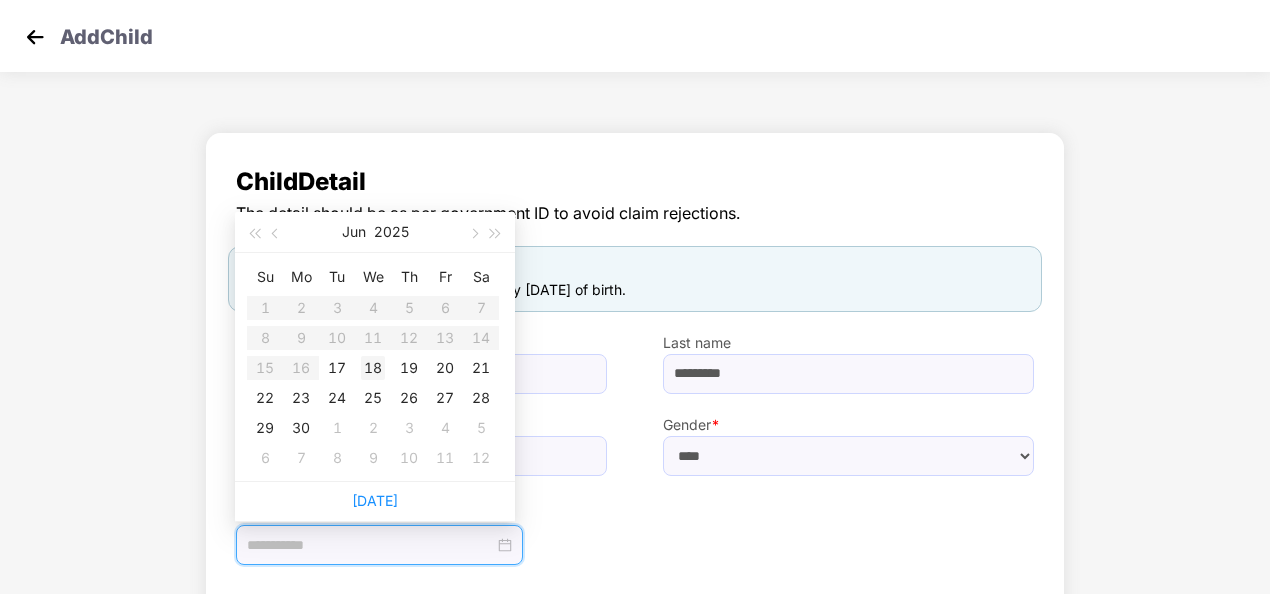click on "18" at bounding box center (373, 368) 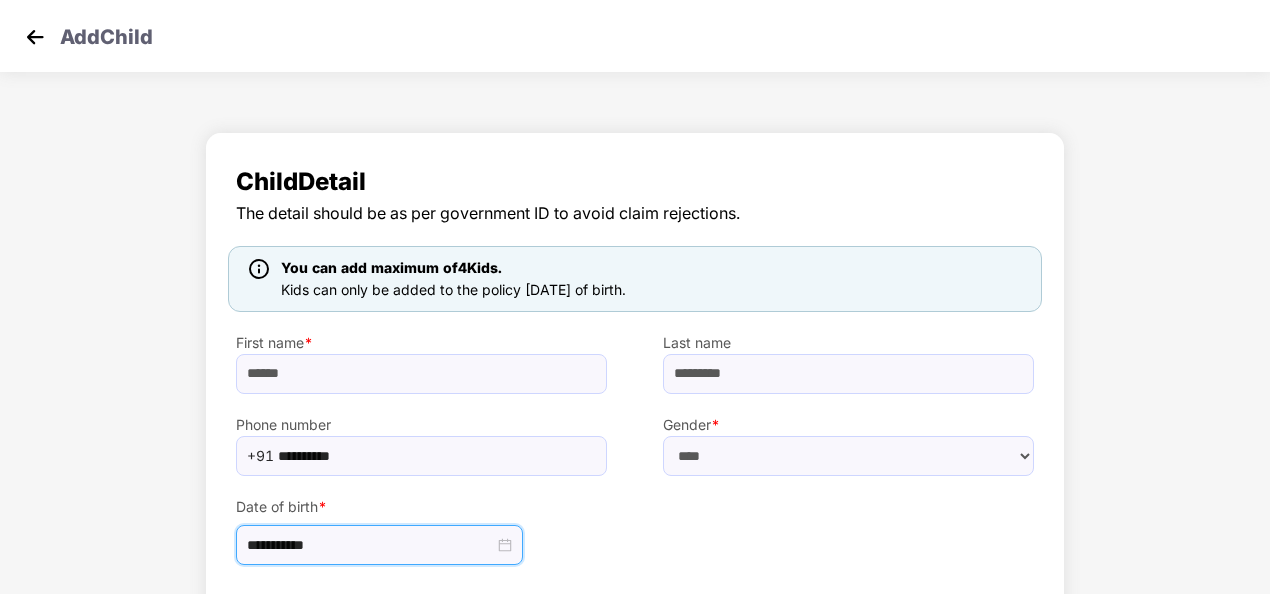 scroll, scrollTop: 43, scrollLeft: 0, axis: vertical 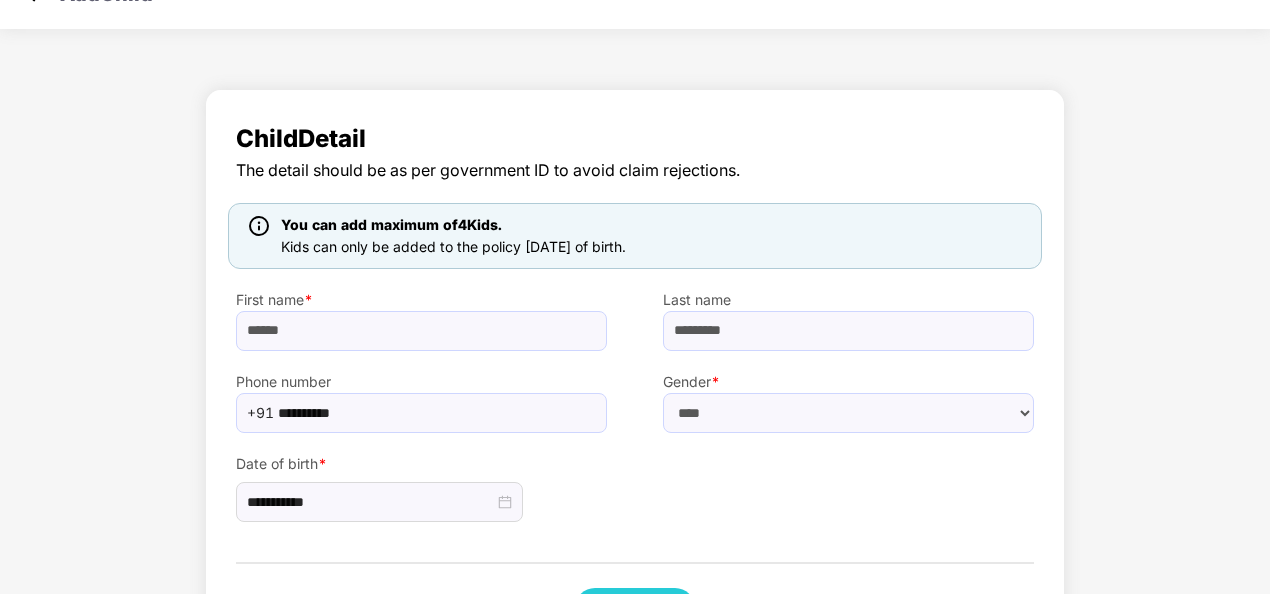 click on "**********" at bounding box center (635, 478) 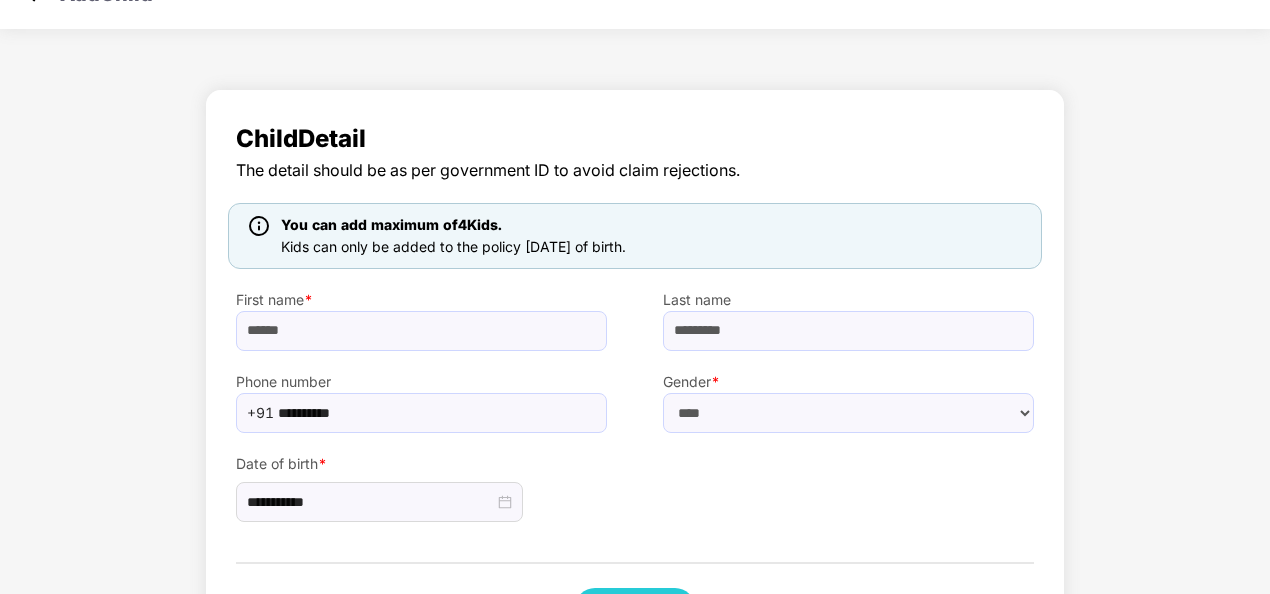 scroll, scrollTop: 126, scrollLeft: 0, axis: vertical 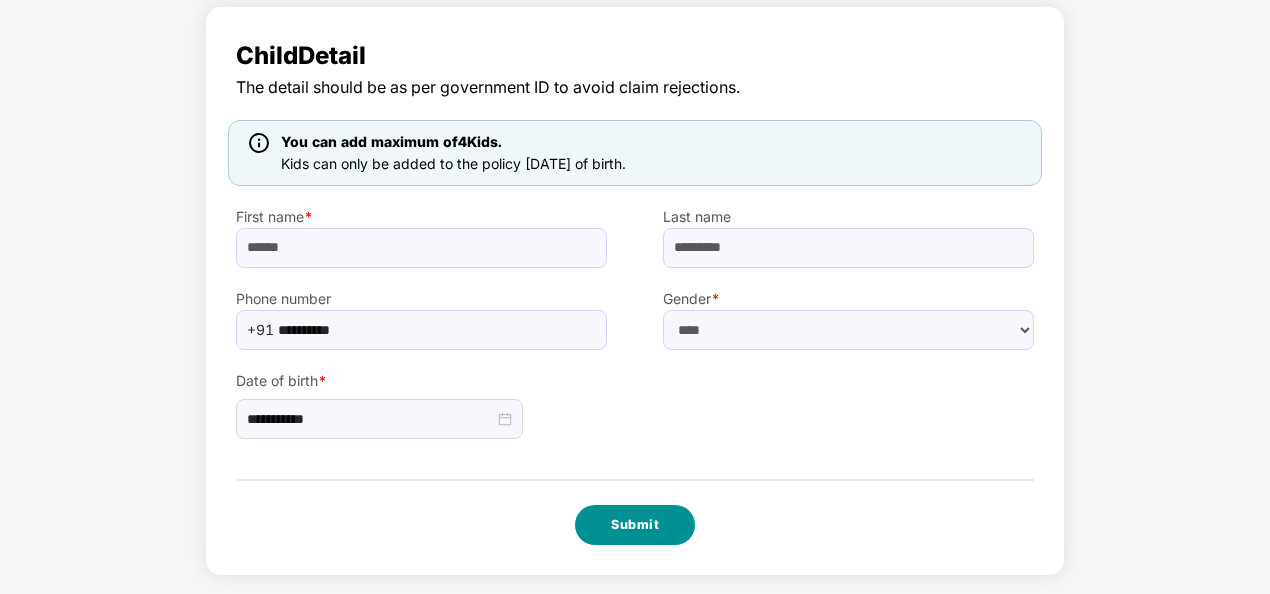 click on "Submit" at bounding box center (635, 525) 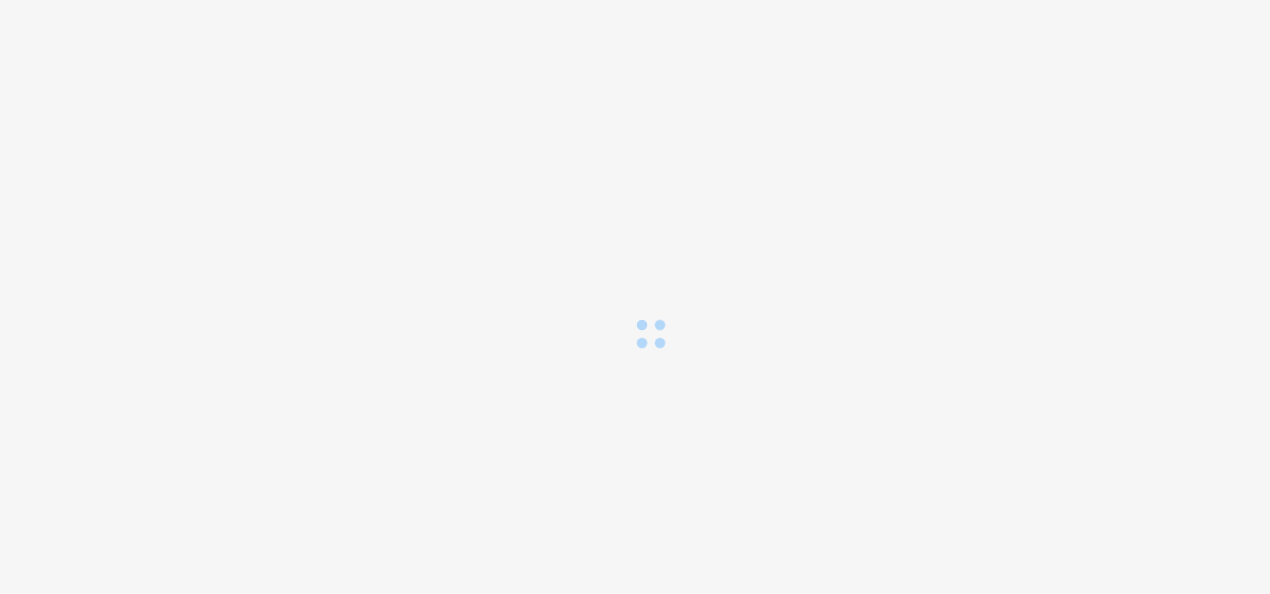 scroll, scrollTop: 0, scrollLeft: 0, axis: both 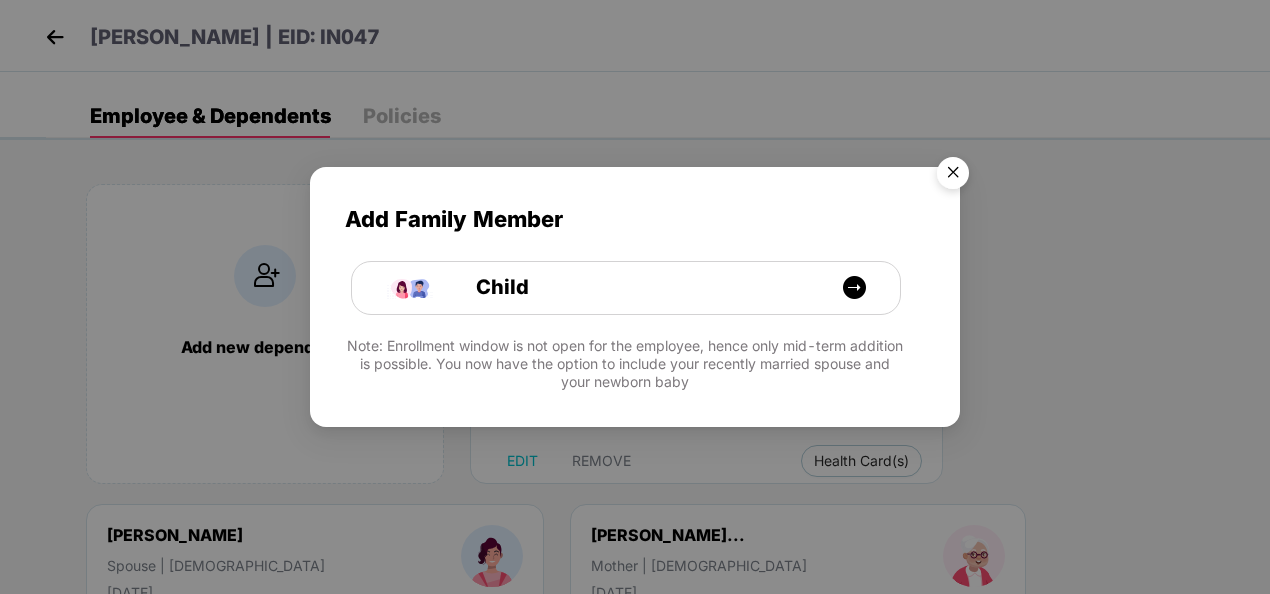 click on "Add Family Member Child Note: Enrollment window is not open for the employee, hence only mid-term addition is possible. You now have the option to include your recently married spouse and your newborn baby" at bounding box center [635, 297] 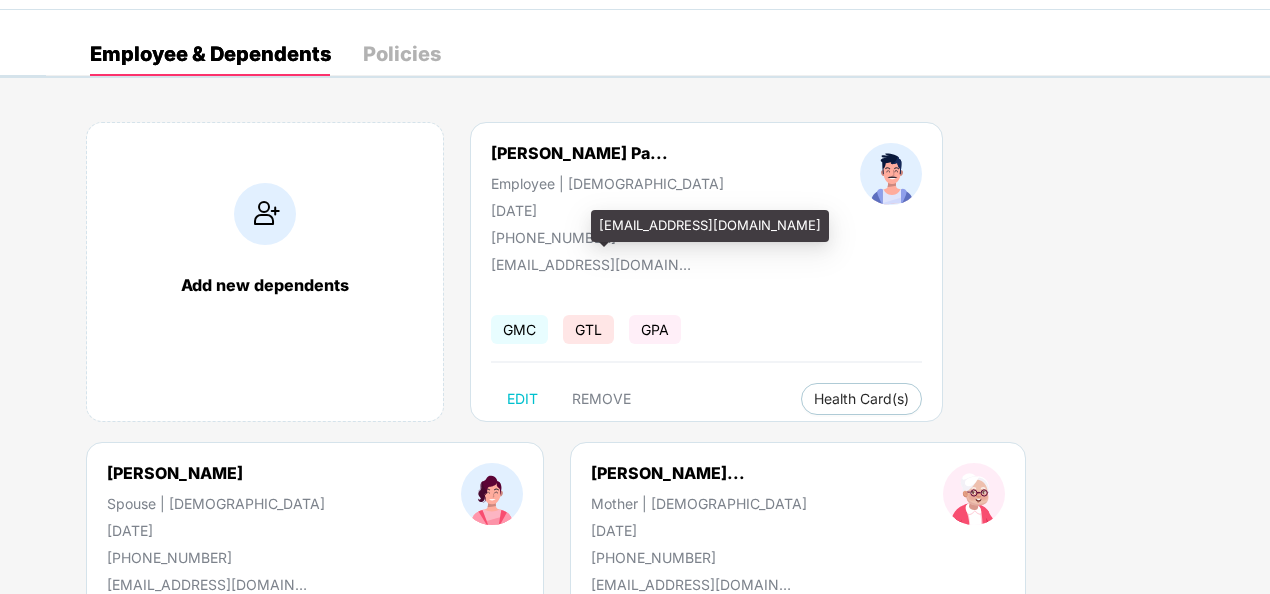 scroll, scrollTop: 0, scrollLeft: 0, axis: both 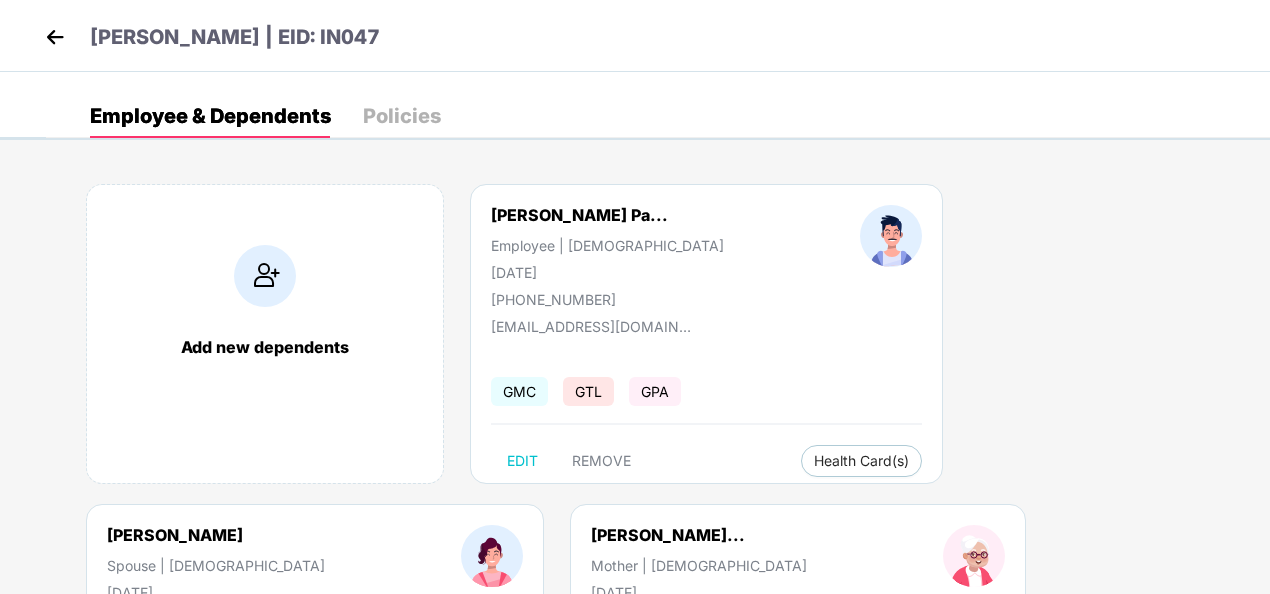 click on "[PERSON_NAME] | EID: IN047" at bounding box center [210, 40] 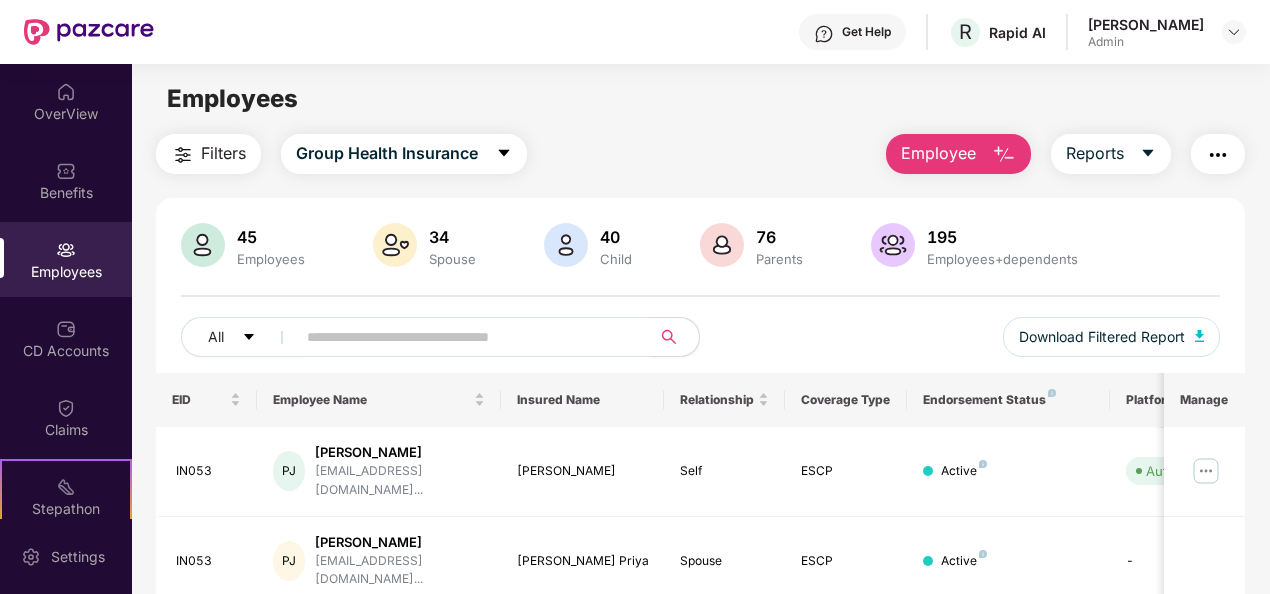click on "Employee" at bounding box center [958, 154] 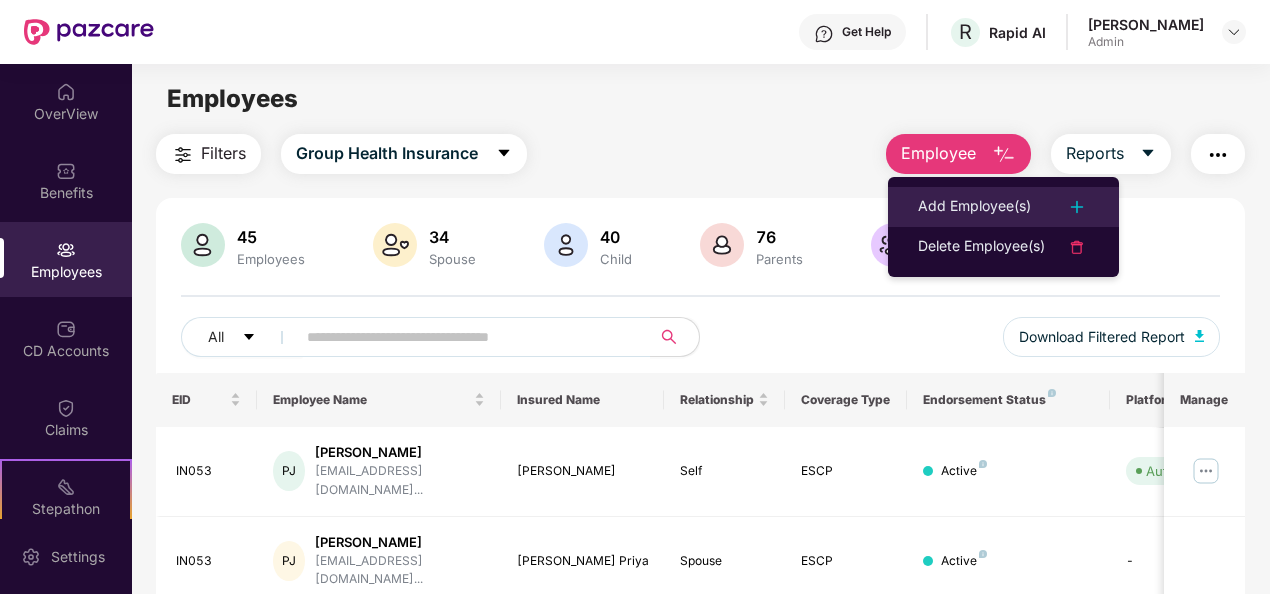 click on "Add Employee(s)" at bounding box center [974, 207] 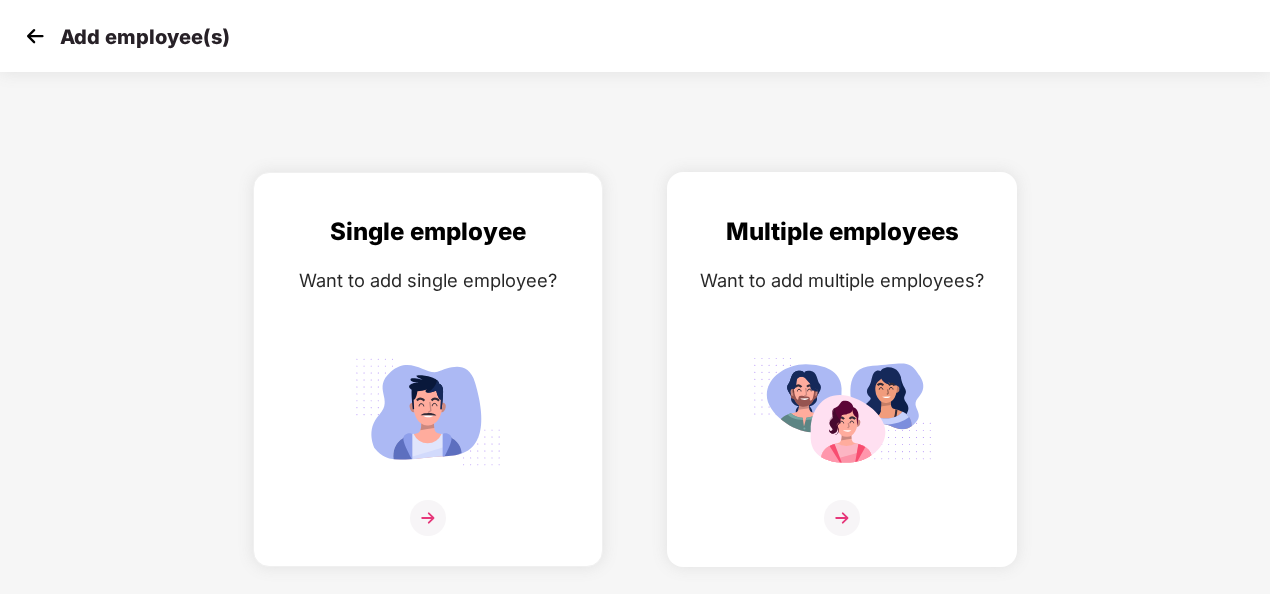 click at bounding box center (842, 411) 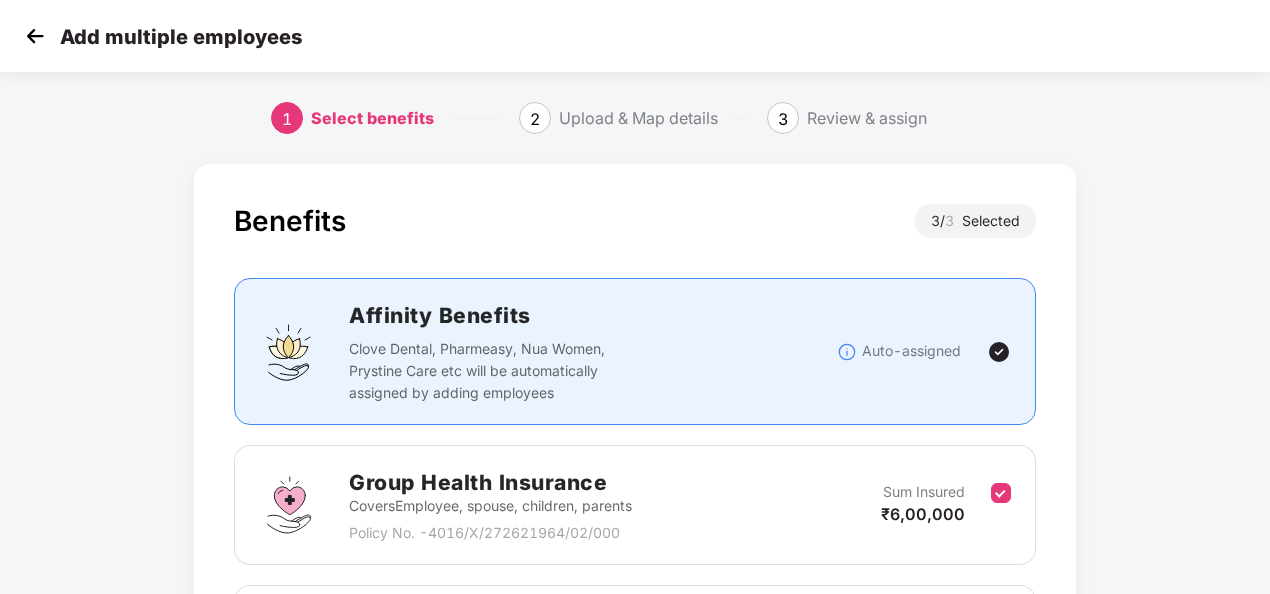 scroll, scrollTop: 422, scrollLeft: 0, axis: vertical 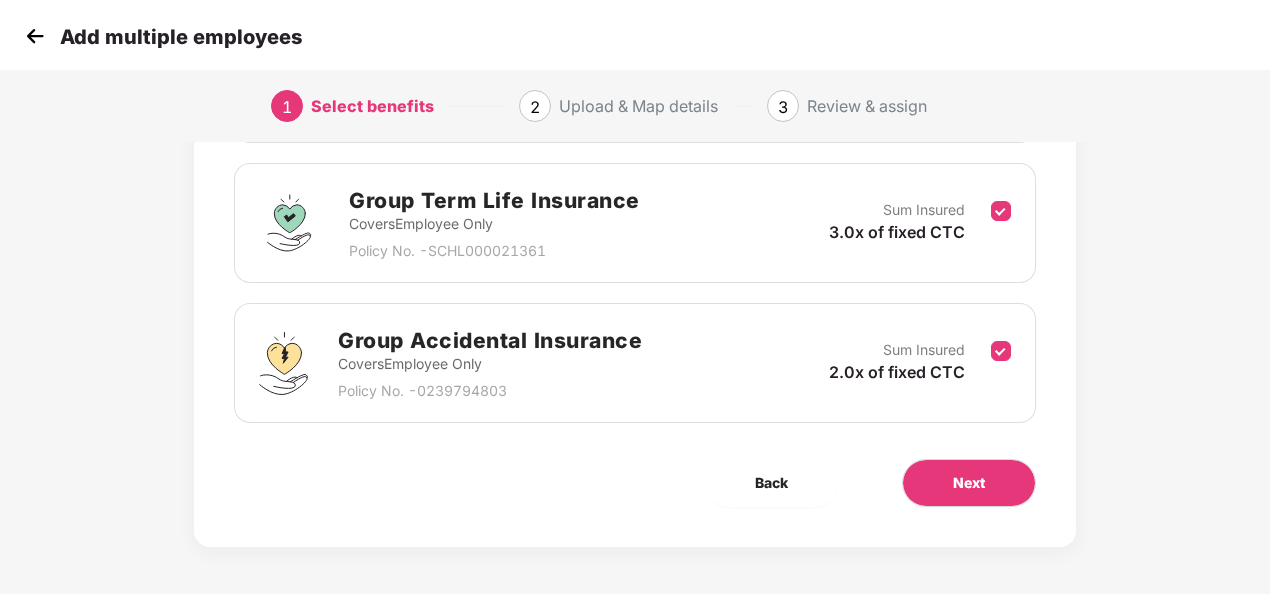 click on "Benefits 3 / 3     Selected Affinity Benefits Clove Dental, Pharmeasy, Nua Women, Prystine Care etc will be automatically assigned by adding employees Auto-assigned Group Health Insurance Covers  Employee, spouse, children, parents Policy No. -  4016/X/272621964/02/000 Sum Insured   ₹6,00,000 Group Term Life Insurance Covers  Employee Only Policy No. -  SCHL000021361 Sum Insured   3.0x of fixed CTC Group Accidental Insurance Covers  Employee Only Policy No. -  0239794803 Sum Insured   2.0x of fixed CTC Back Next" at bounding box center (635, 144) 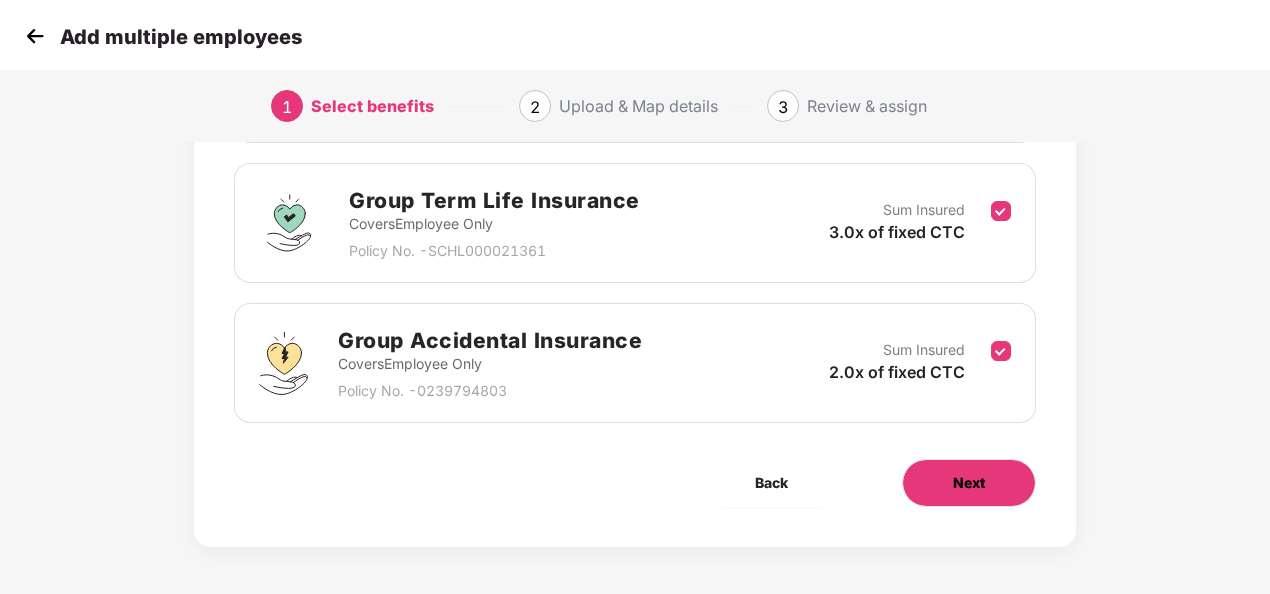 click on "Next" at bounding box center (969, 483) 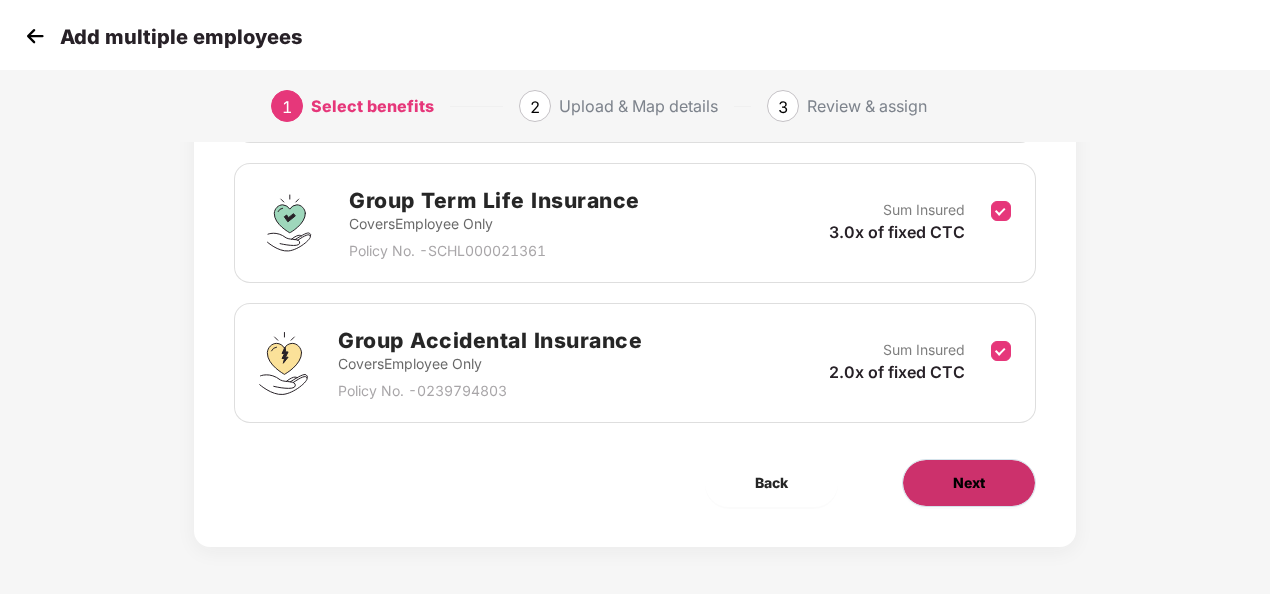scroll, scrollTop: 0, scrollLeft: 0, axis: both 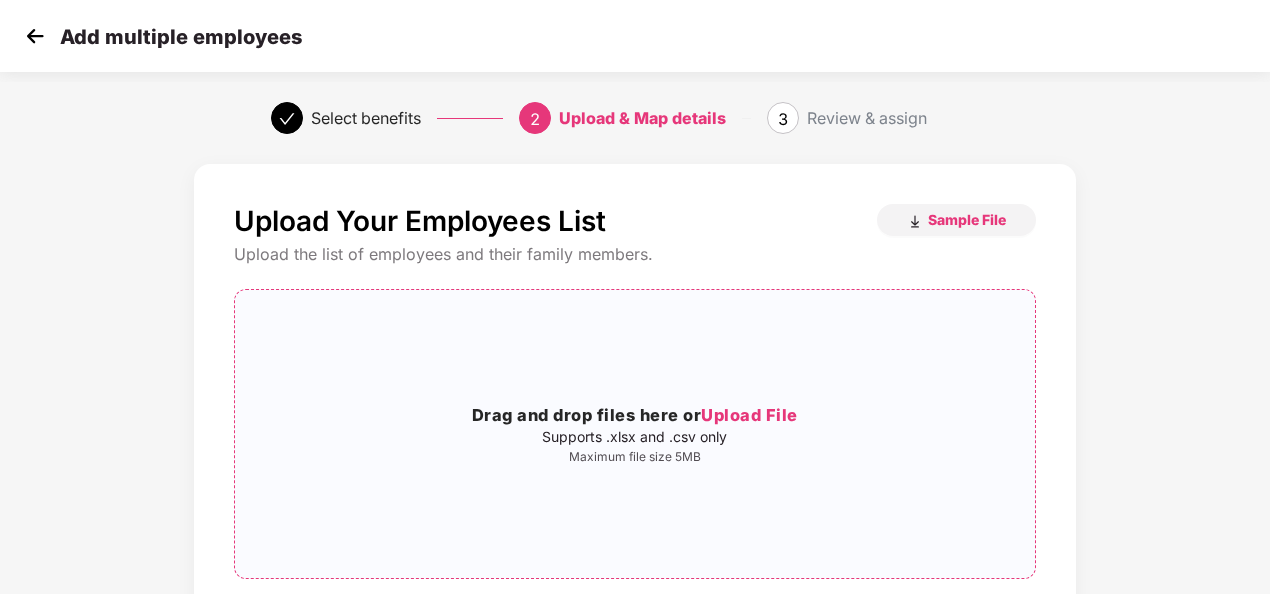 click on "Drag and drop files here or  Upload File" at bounding box center (635, 416) 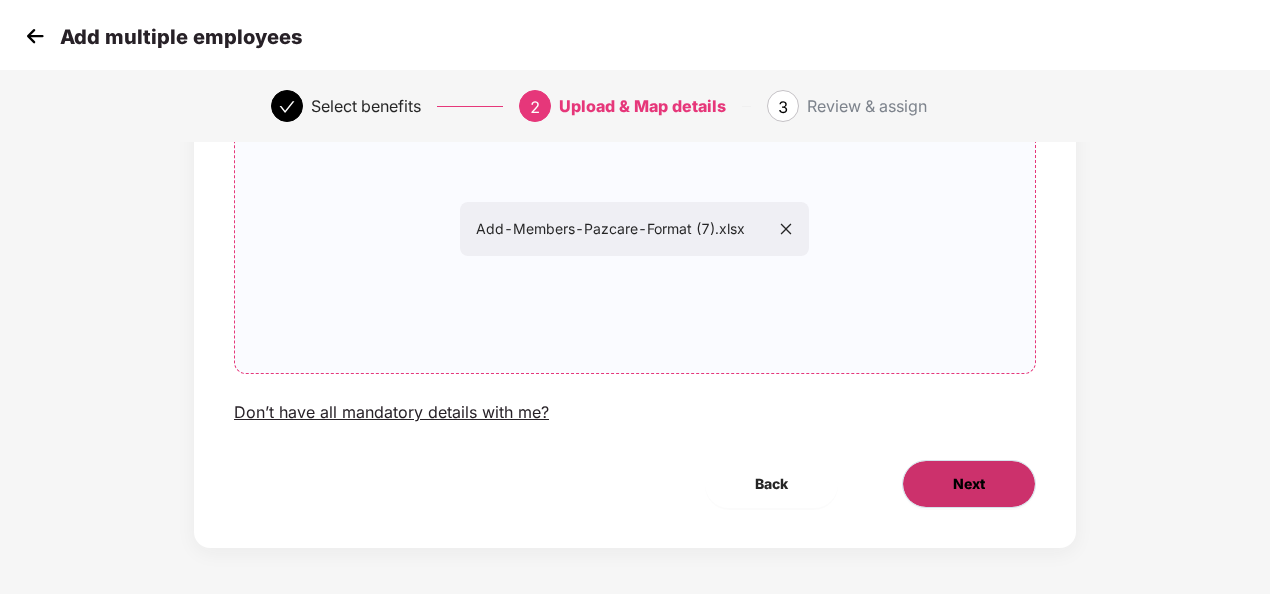 scroll, scrollTop: 209, scrollLeft: 0, axis: vertical 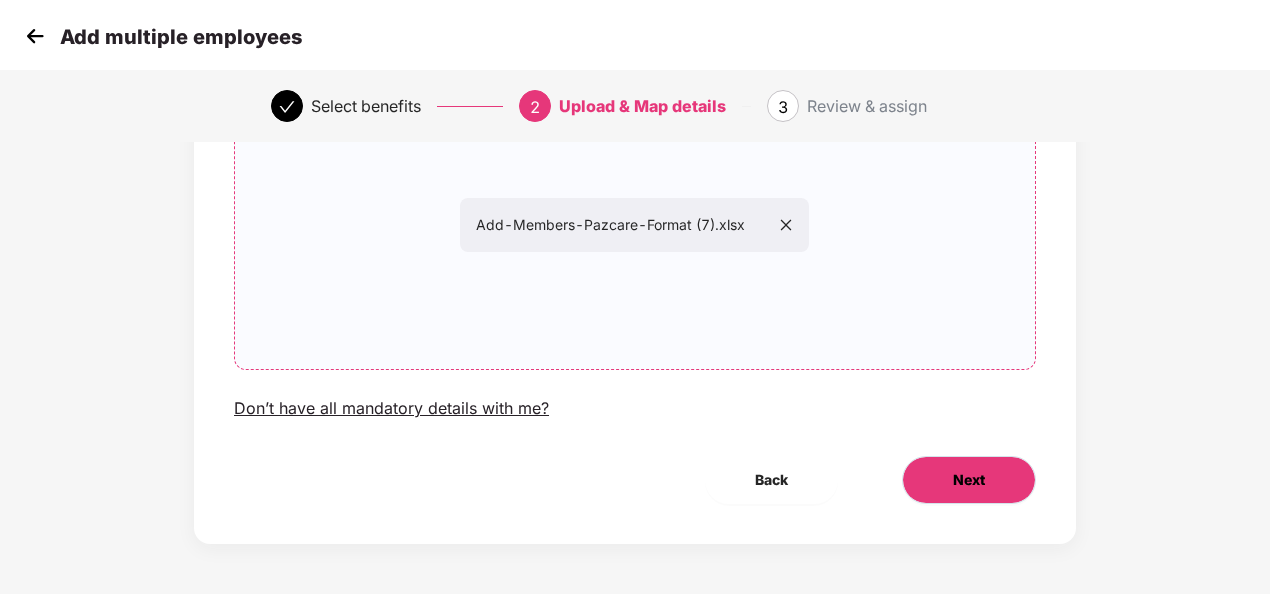 click on "Next" at bounding box center (969, 480) 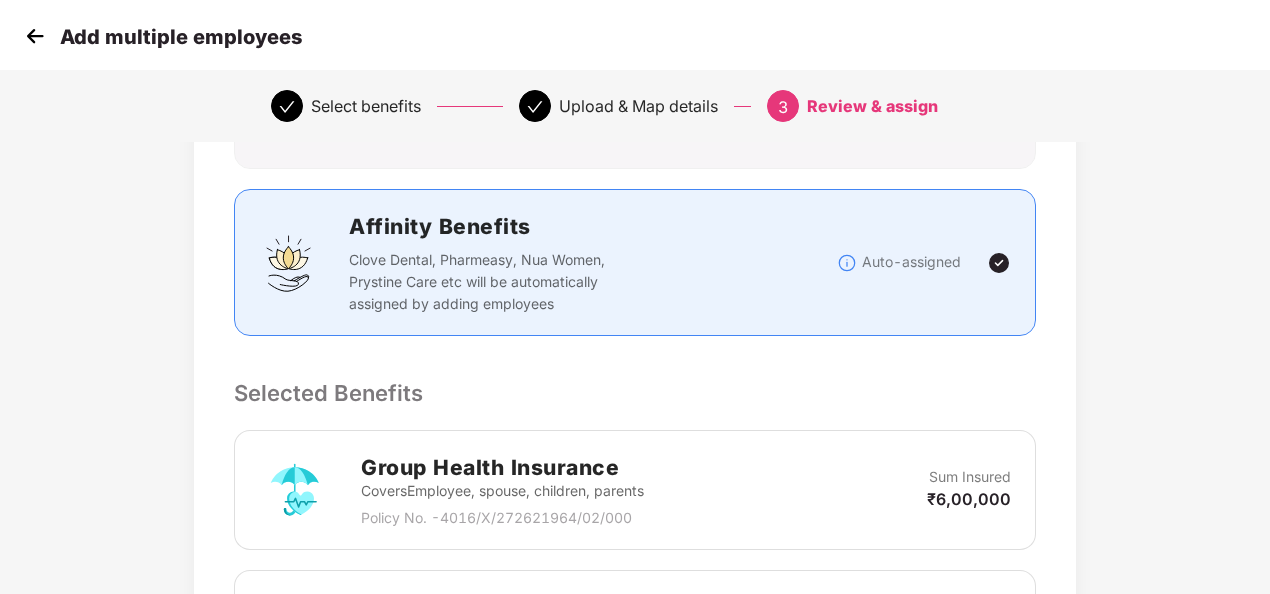scroll, scrollTop: 519, scrollLeft: 0, axis: vertical 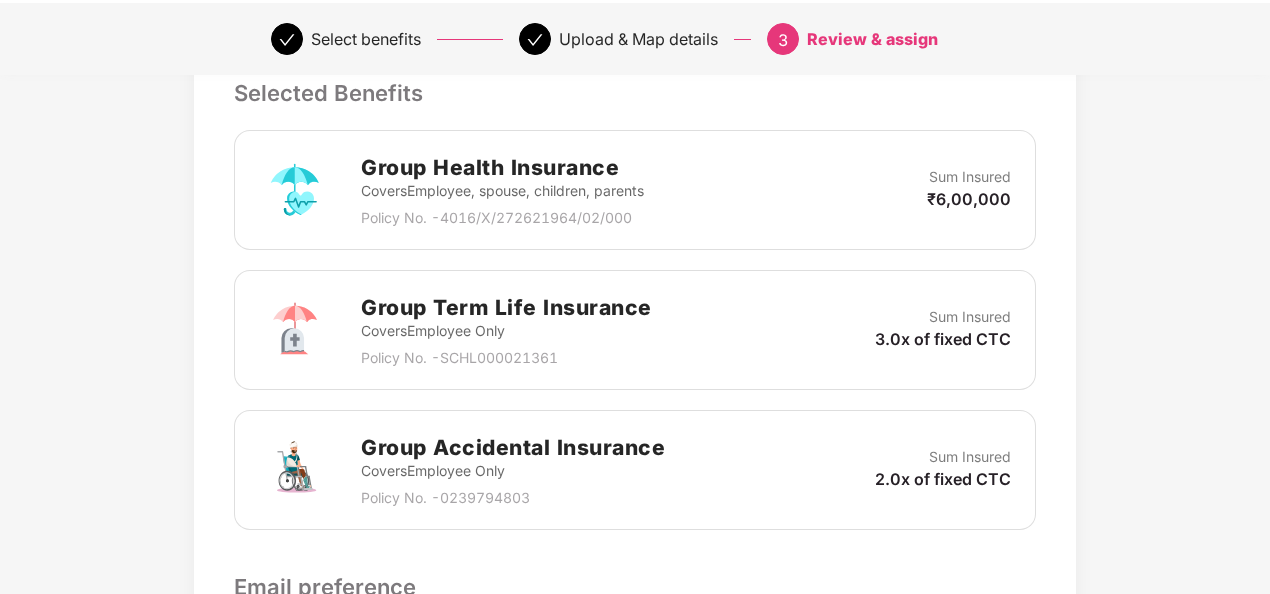 click on "Review & Assign Benefits Data Mapped Successfully Employee-data.csv Affinity Benefits Clove Dental, Pharmeasy, Nua Women, Prystine Care etc will be automatically assigned by adding employees Auto-assigned Selected Benefits Group Health Insurance Covers  Employee, spouse, children, parents Policy No. -  4016/X/272621964/02/000 Sum Insured ₹6,00,000 Group Term Life Insurance Covers  Employee Only Policy No. -  SCHL000021361 Sum Insured 3.0x of fixed CTC Group Accidental Insurance Covers  Employee Only Policy No. -  0239794803 Sum Insured 2.0x of fixed CTC Email preference Send Onboarding Email If you plan to send this email later, you can send it using the ‘Reminder’ button on the Employees Tab Back Submit" at bounding box center [635, 246] 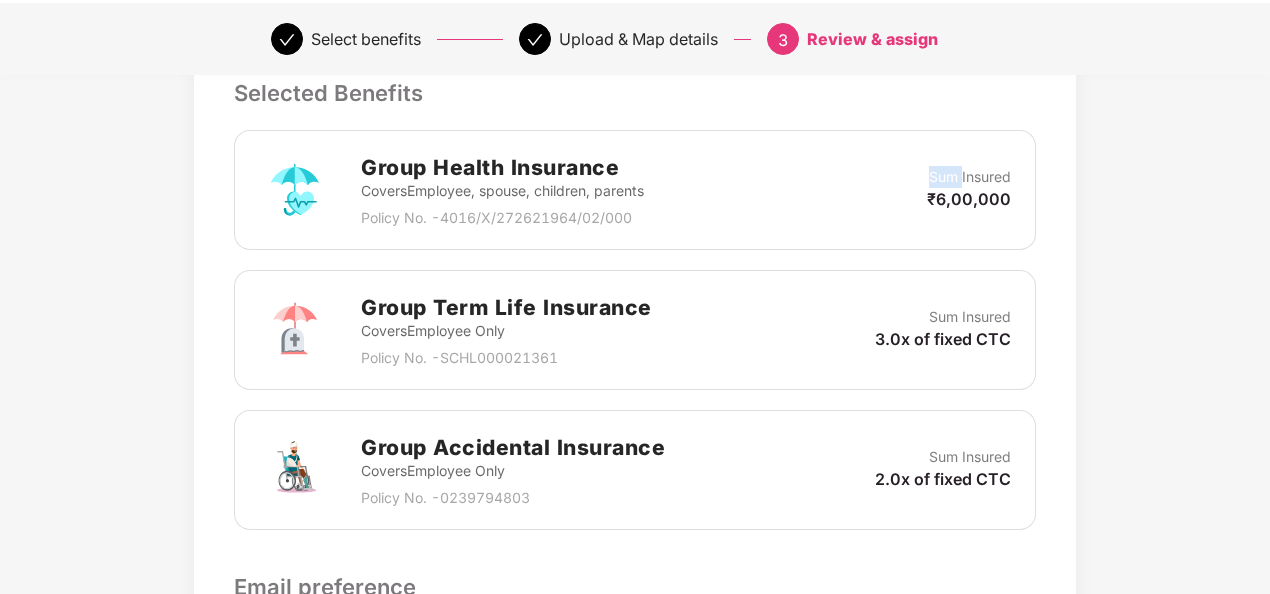 click on "Sum Insured" at bounding box center (970, 177) 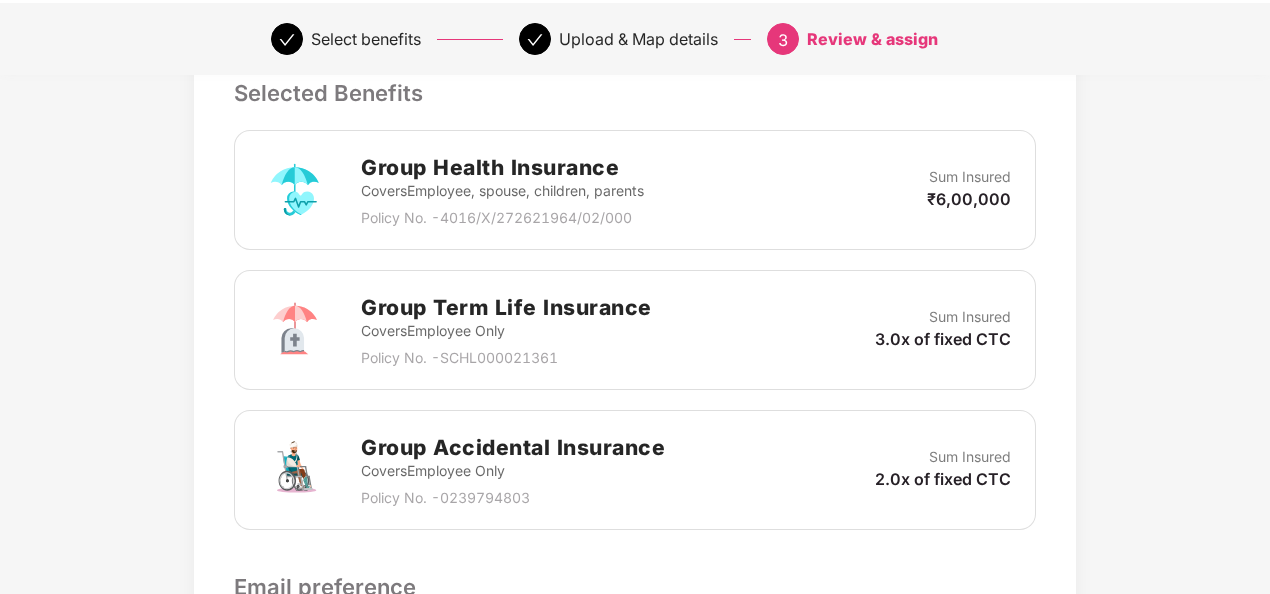 click on "3.0x of fixed CTC" at bounding box center [943, 339] 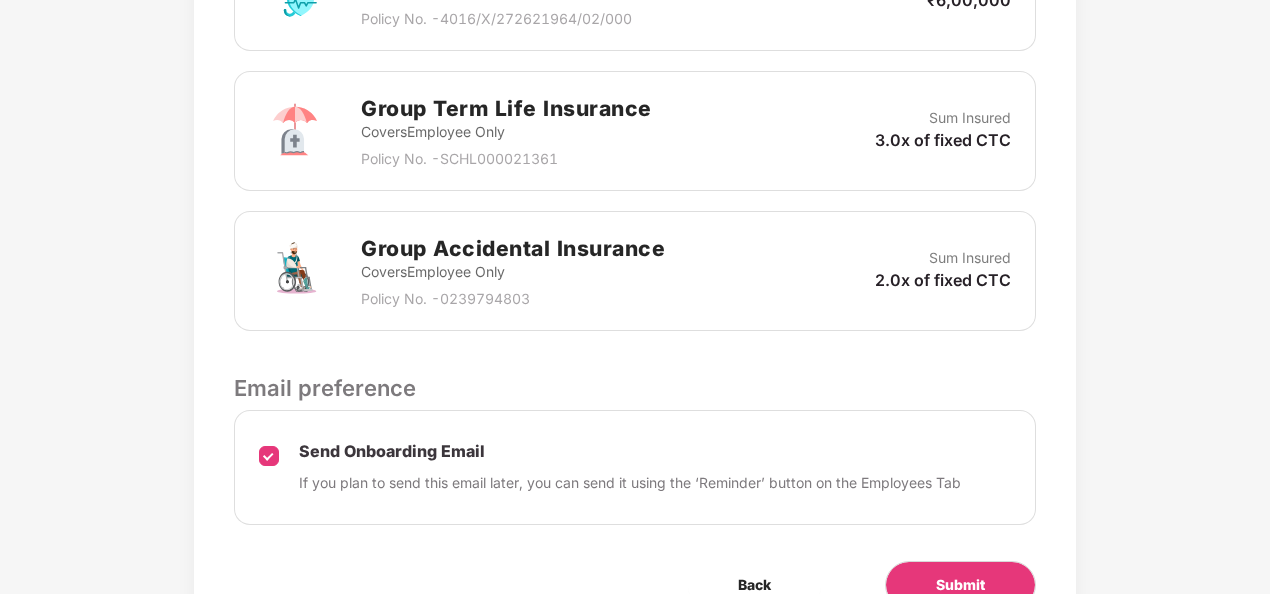 scroll, scrollTop: 719, scrollLeft: 0, axis: vertical 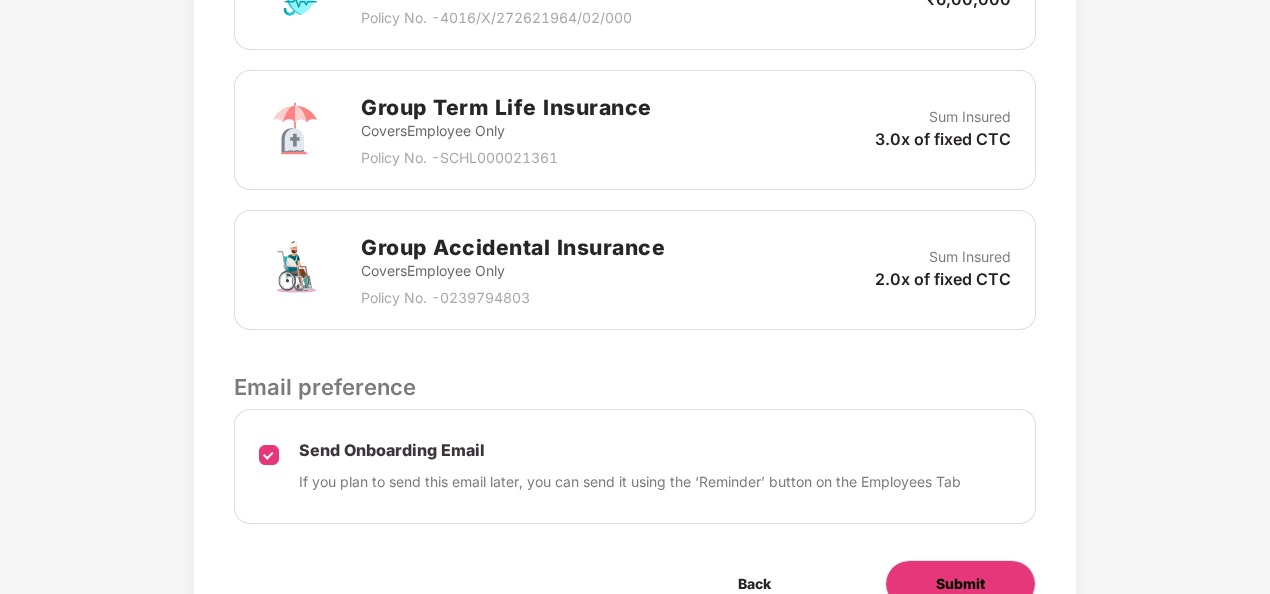 click on "Submit" at bounding box center [960, 584] 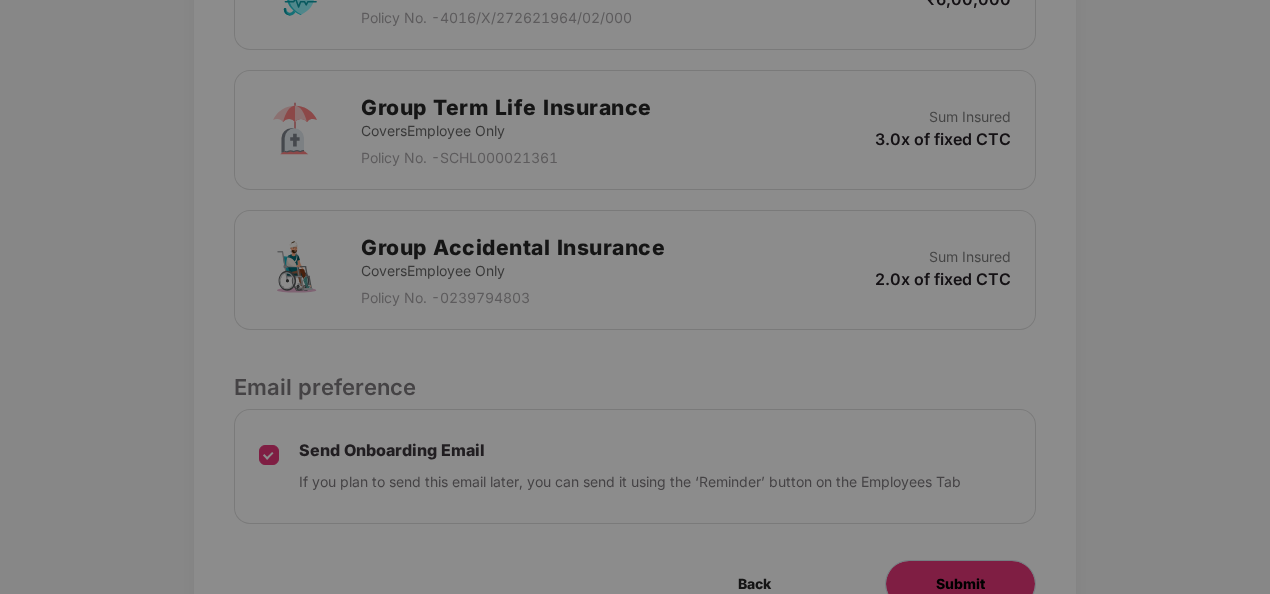 scroll, scrollTop: 0, scrollLeft: 0, axis: both 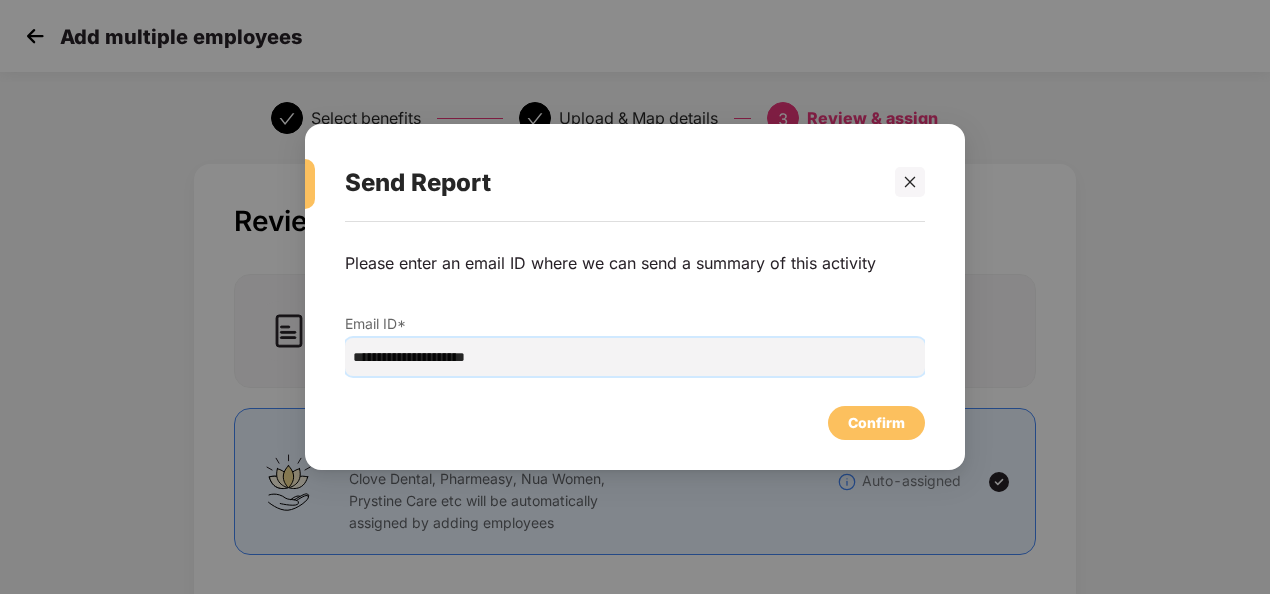click on "**********" at bounding box center (635, 357) 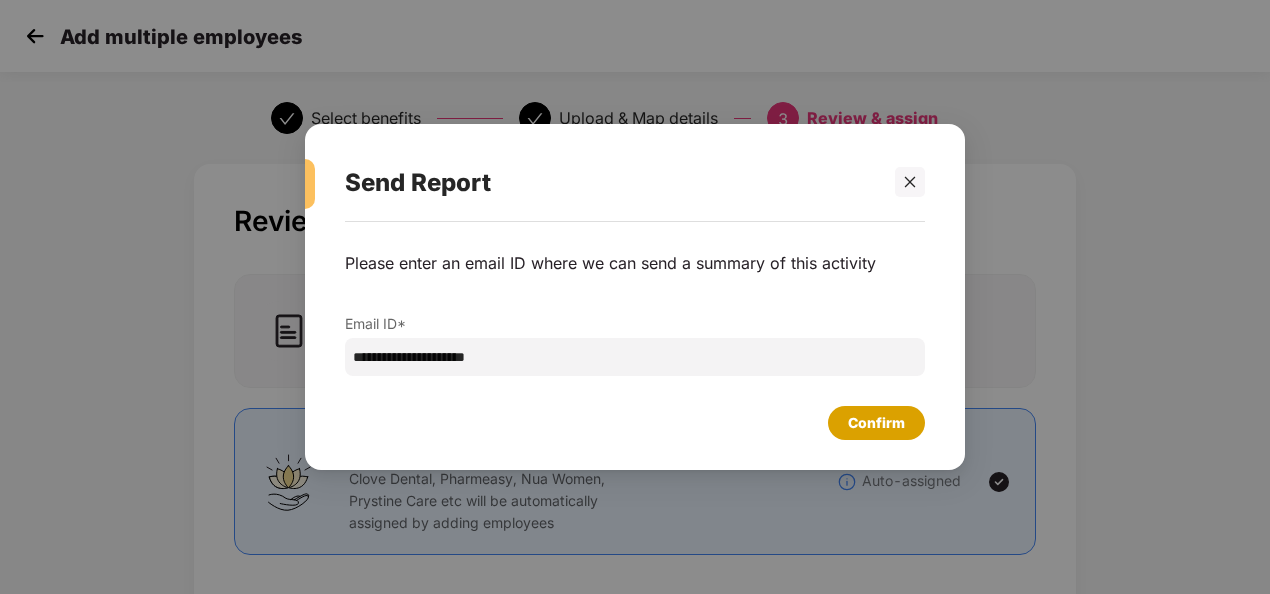 click on "Confirm" at bounding box center [876, 423] 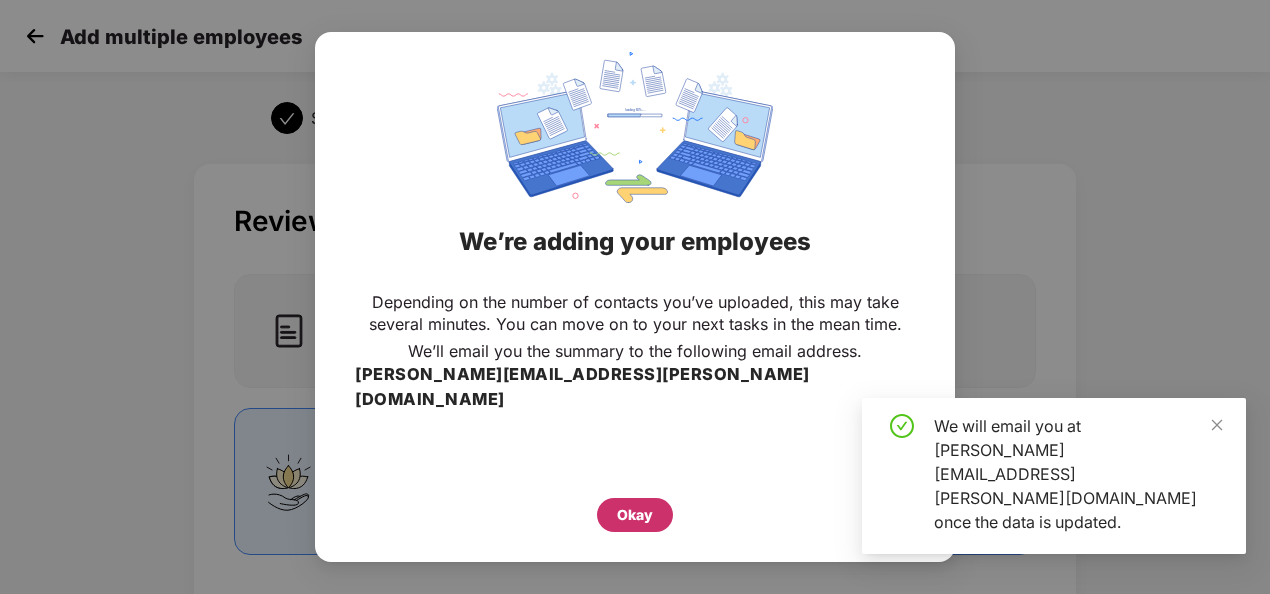 click on "Okay" at bounding box center [635, 515] 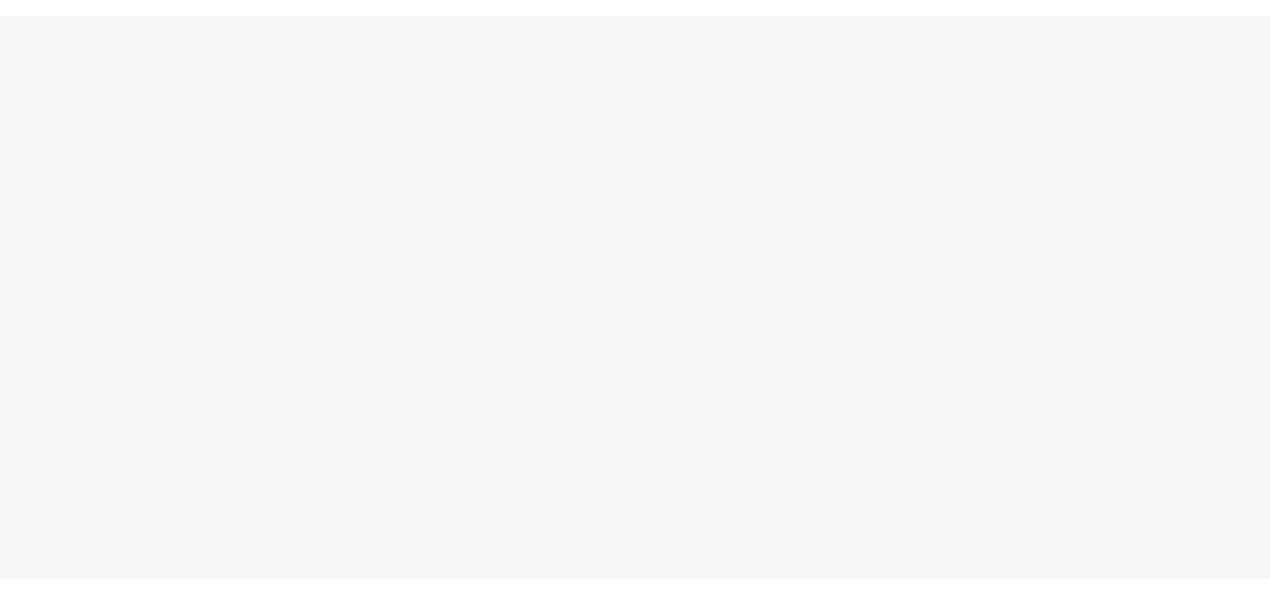 scroll, scrollTop: 0, scrollLeft: 0, axis: both 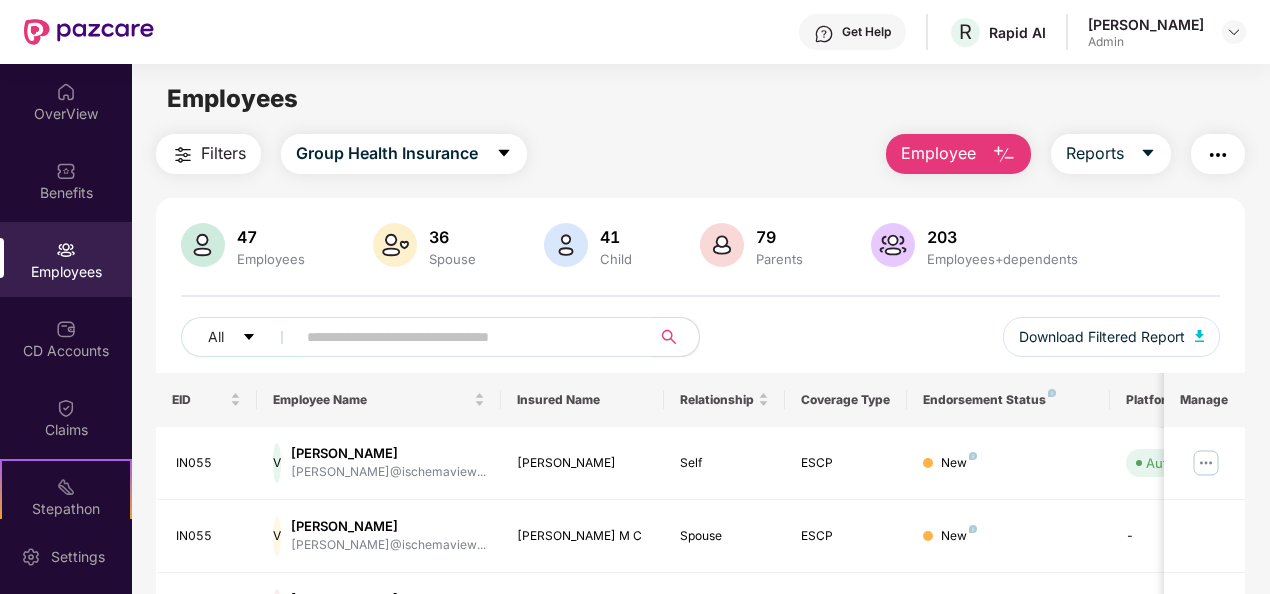 click at bounding box center (465, 337) 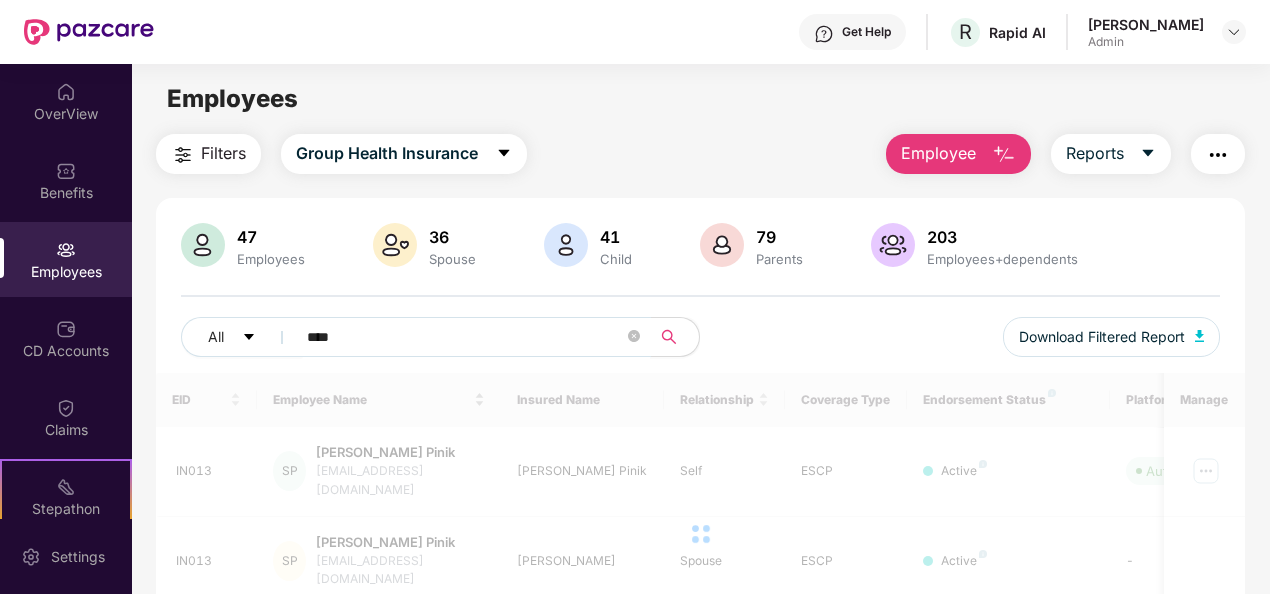type on "*********" 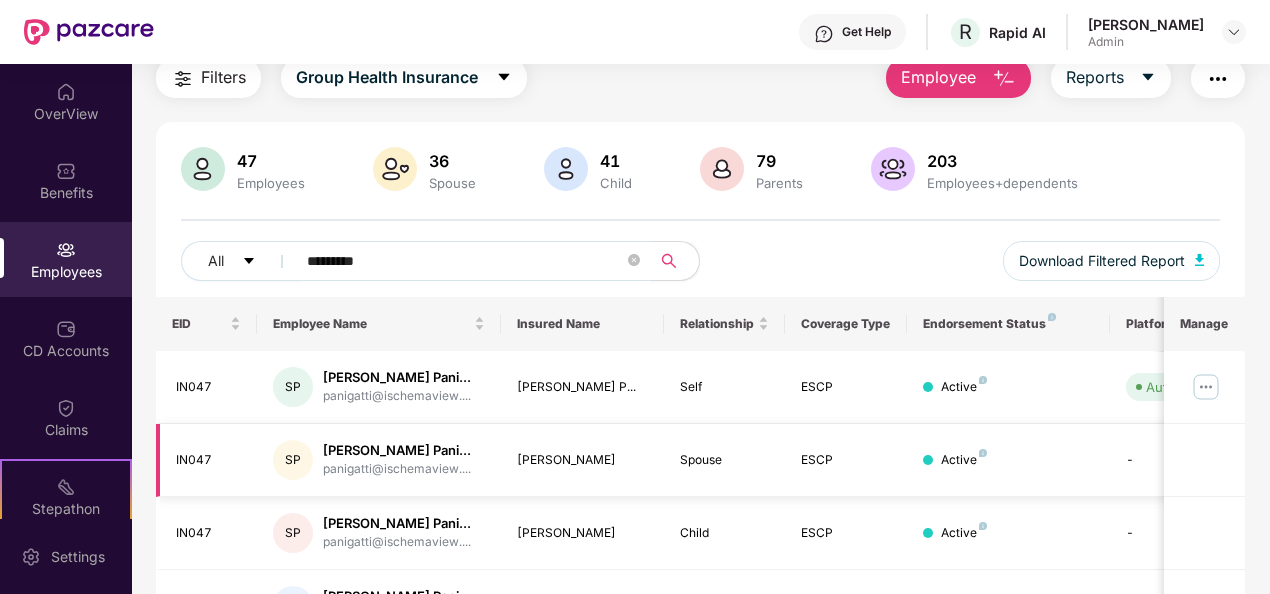 scroll, scrollTop: 100, scrollLeft: 0, axis: vertical 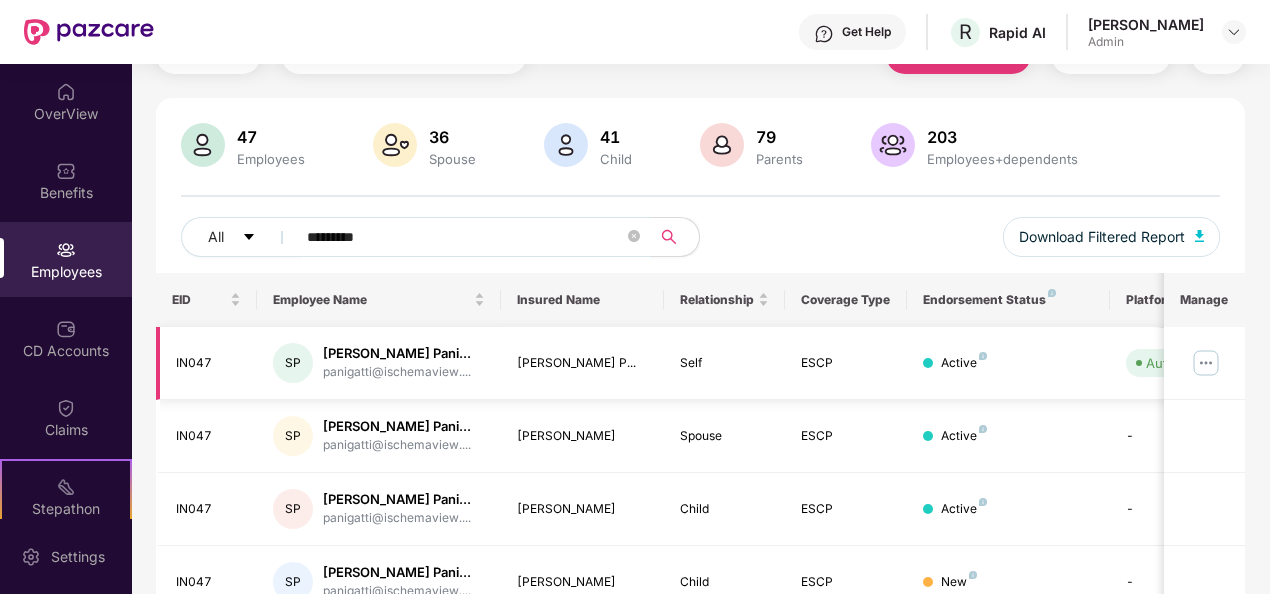 click at bounding box center (1206, 363) 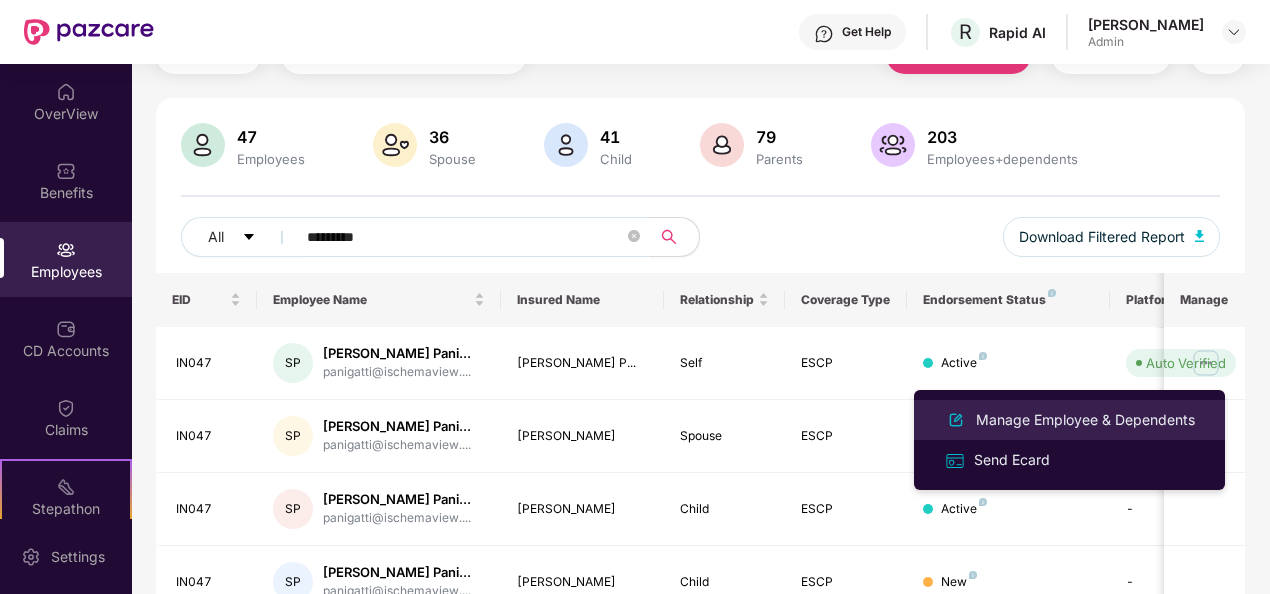 click on "Manage Employee & Dependents" at bounding box center (1085, 420) 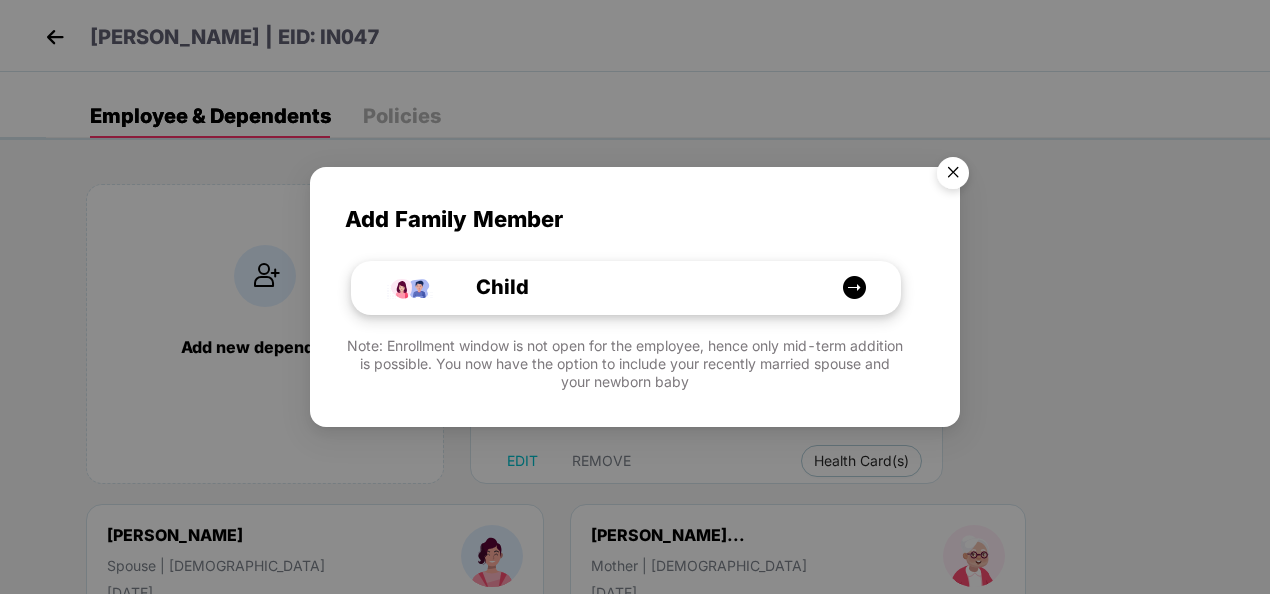 click on "Child" at bounding box center [636, 287] 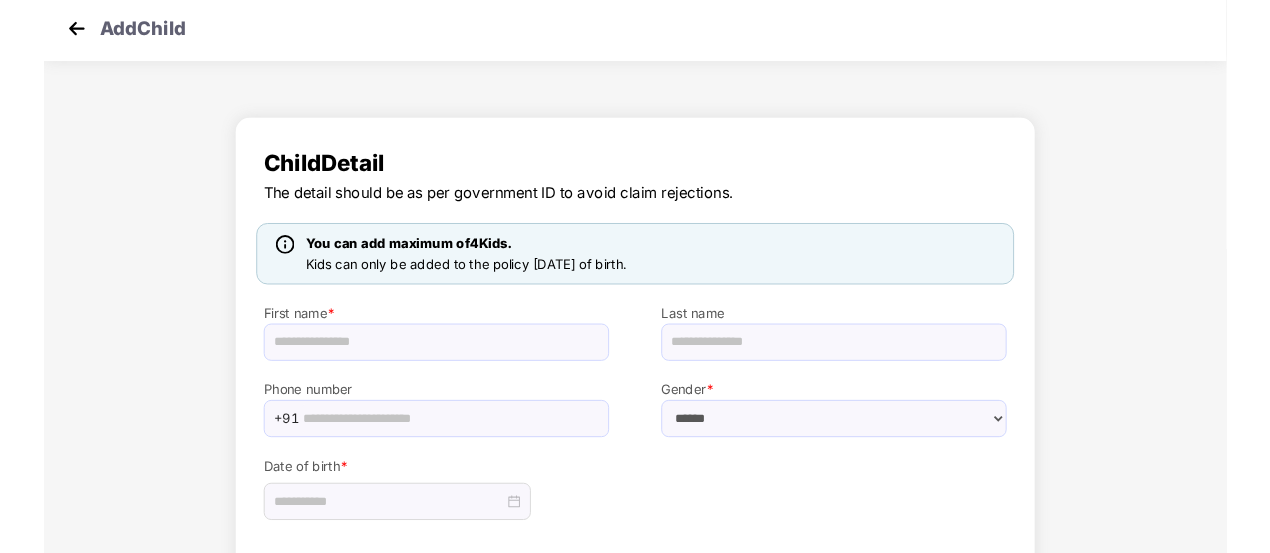 scroll, scrollTop: 0, scrollLeft: 0, axis: both 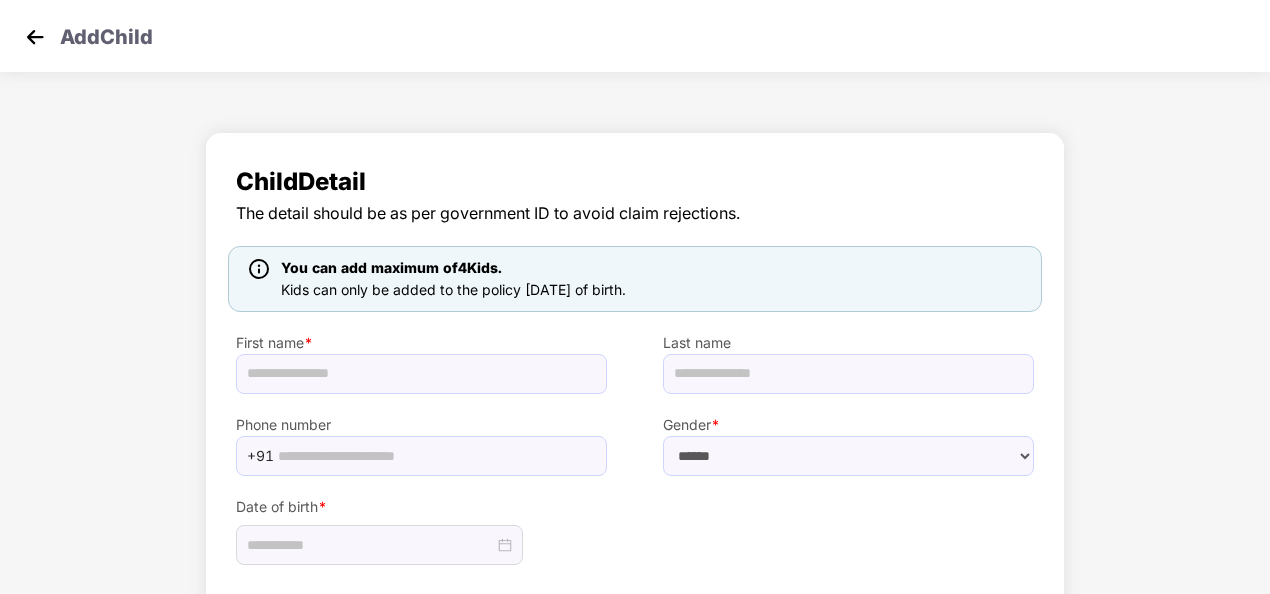 click at bounding box center (35, 37) 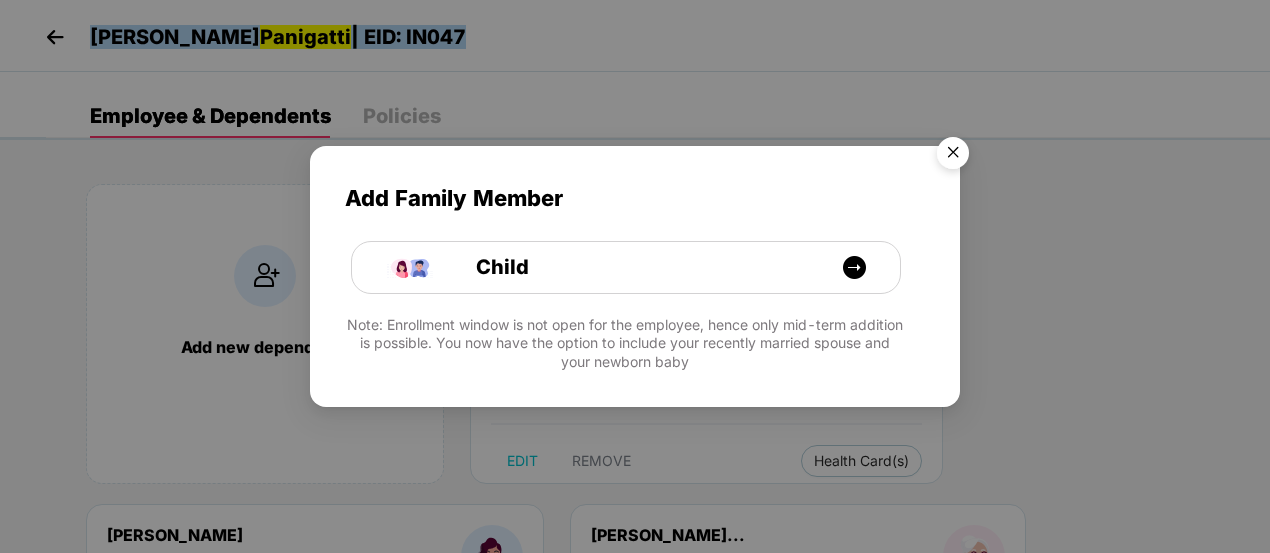 click at bounding box center (953, 156) 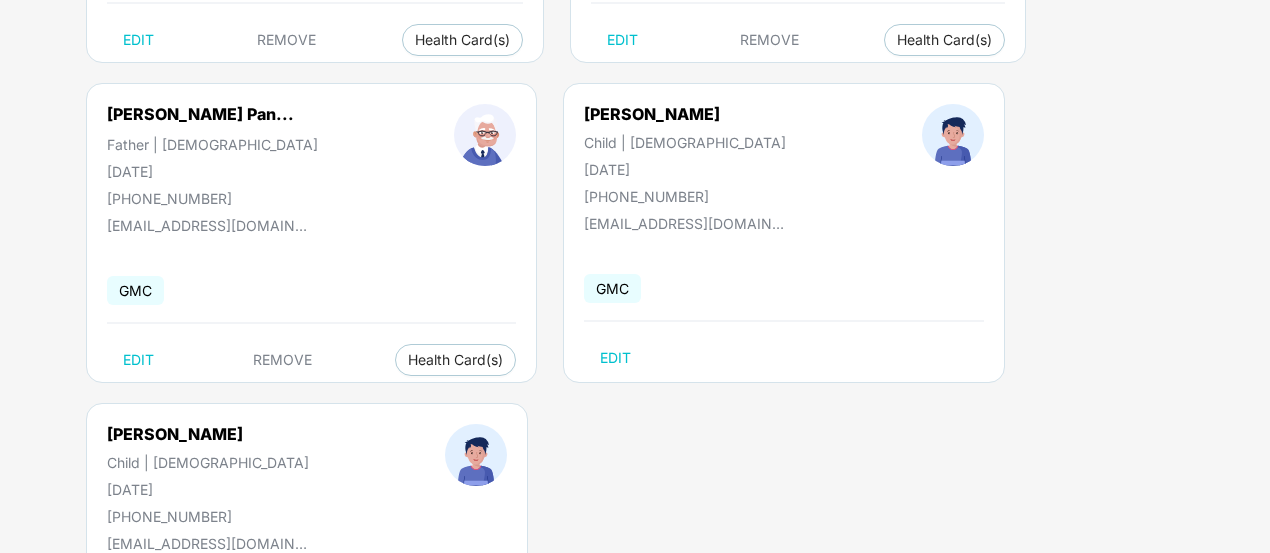 scroll, scrollTop: 740, scrollLeft: 0, axis: vertical 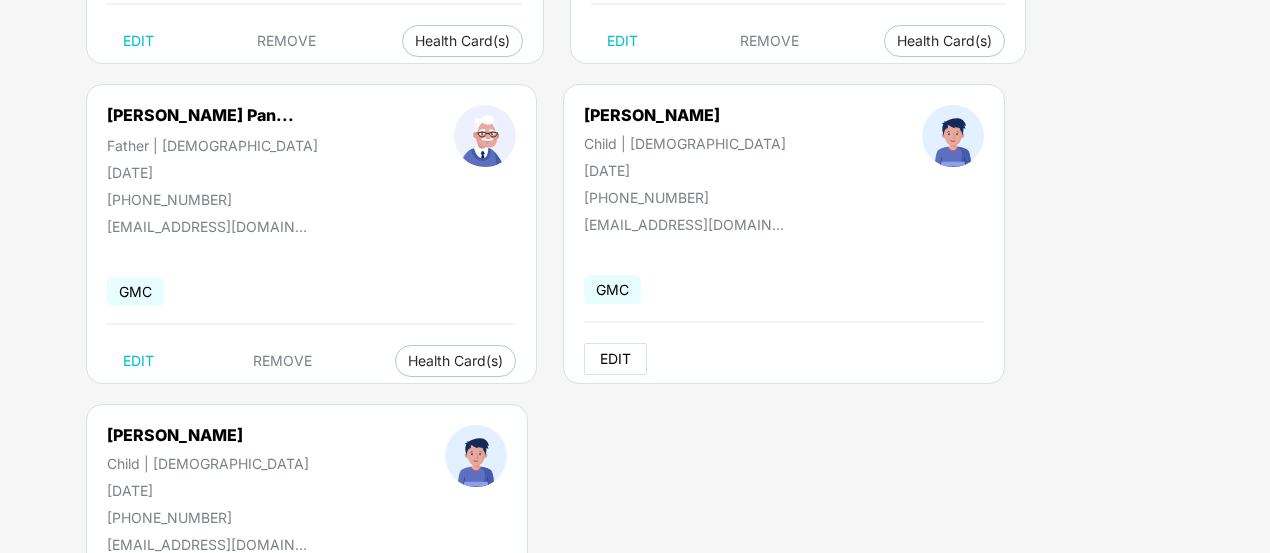 click on "EDIT" at bounding box center (615, 359) 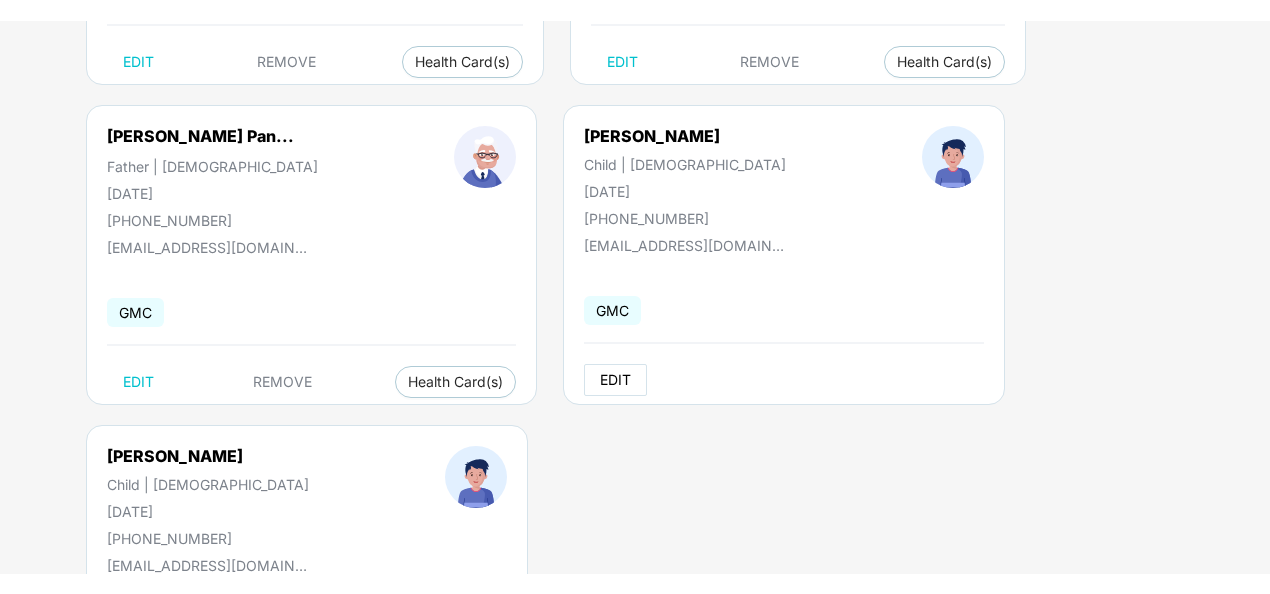 scroll, scrollTop: 0, scrollLeft: 0, axis: both 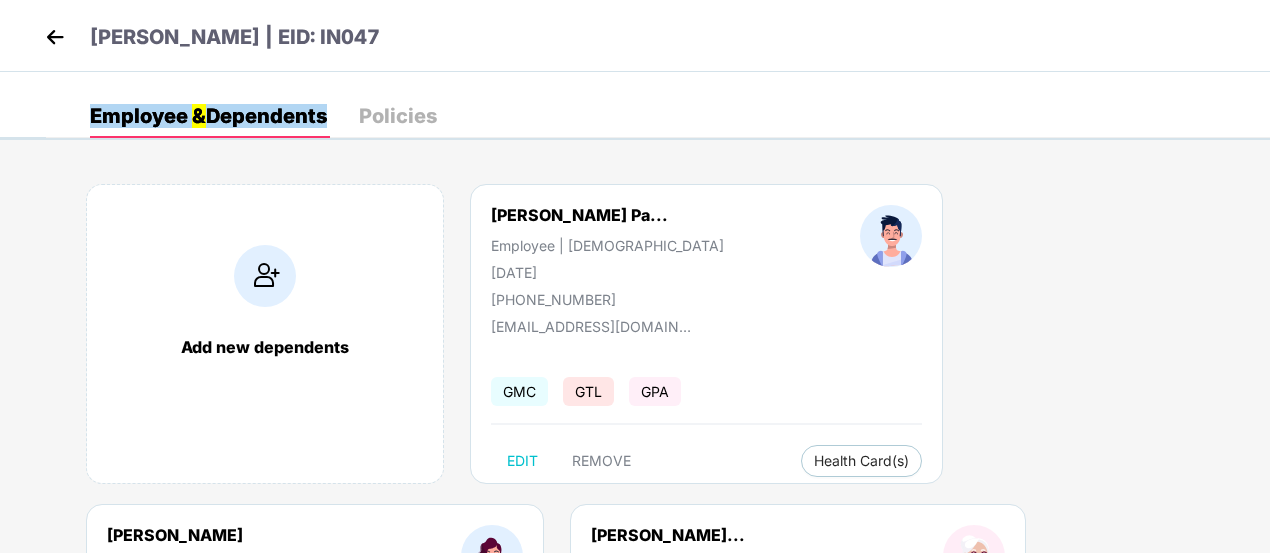 select on "*****" 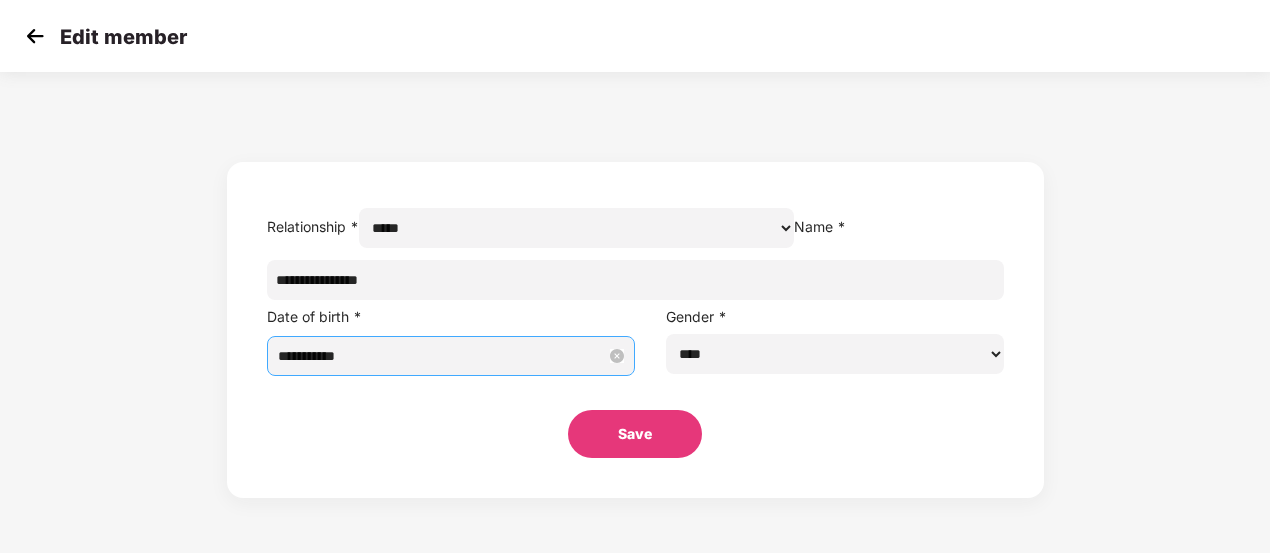 click on "**********" at bounding box center (442, 356) 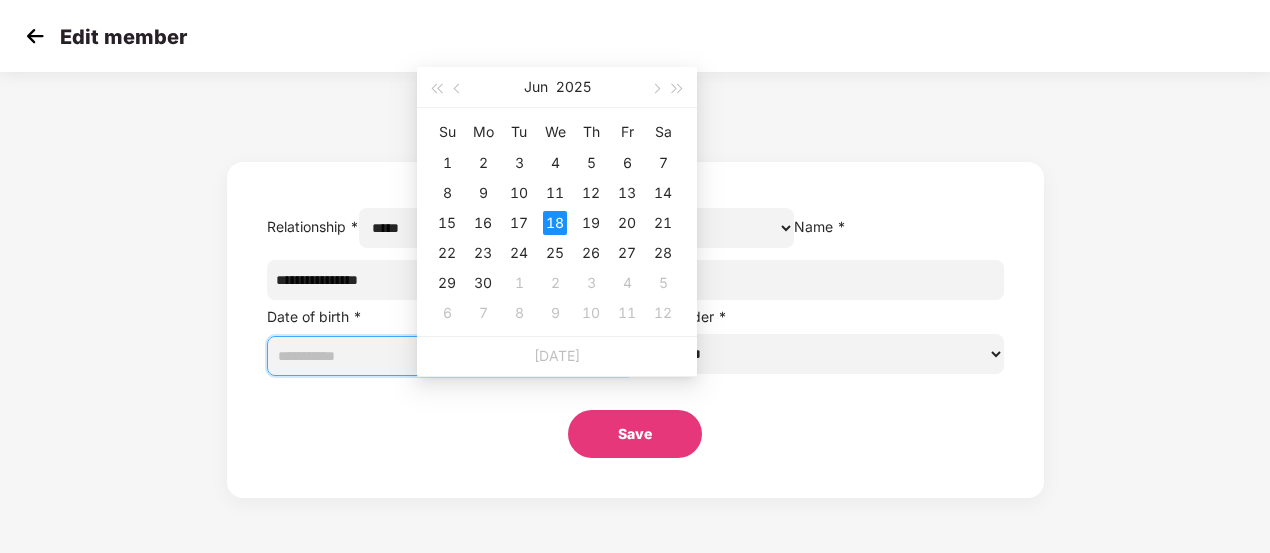 type on "**********" 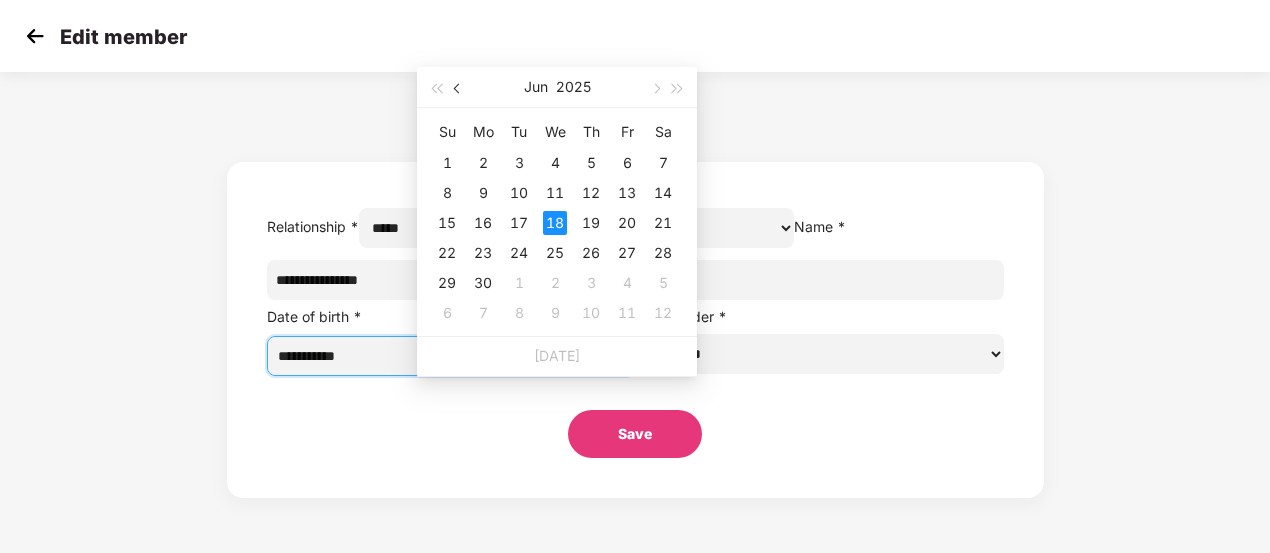 click at bounding box center [458, 87] 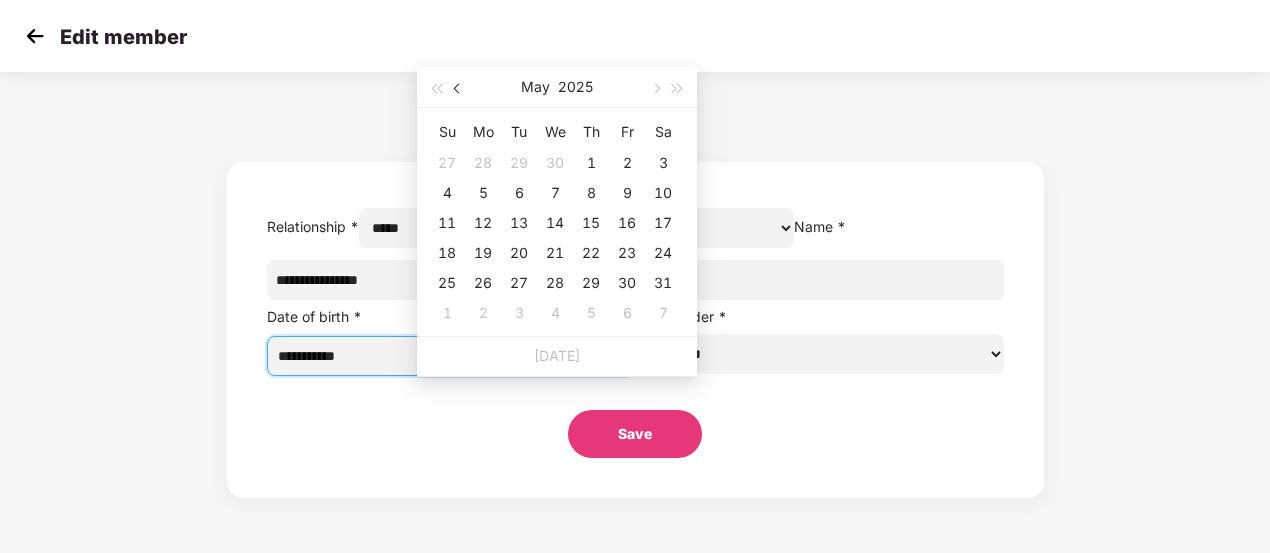 click at bounding box center (458, 87) 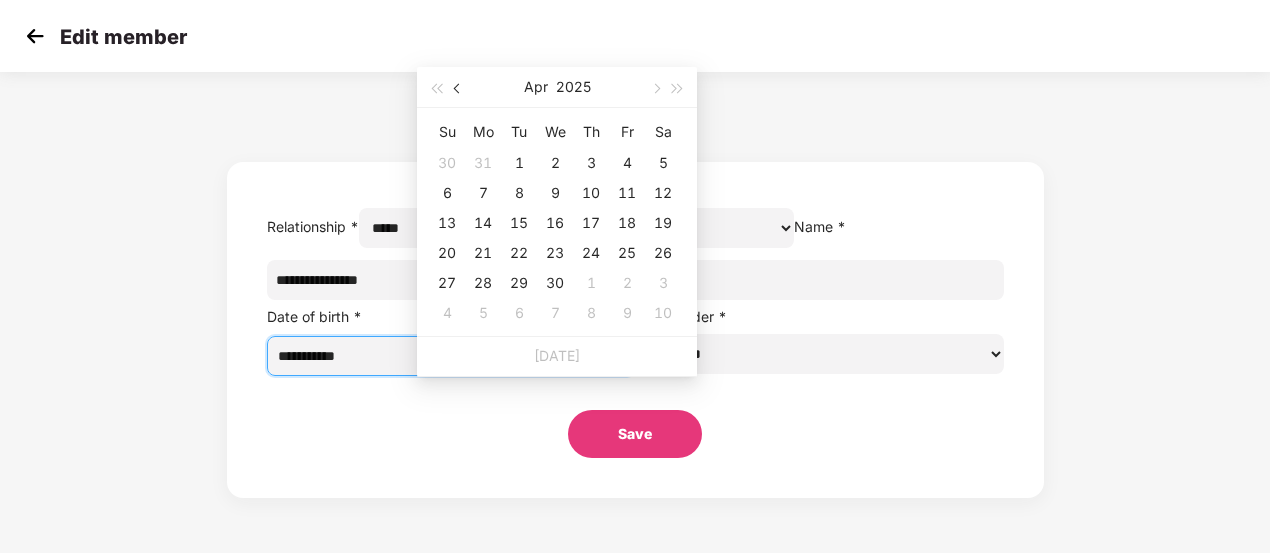 click at bounding box center [458, 87] 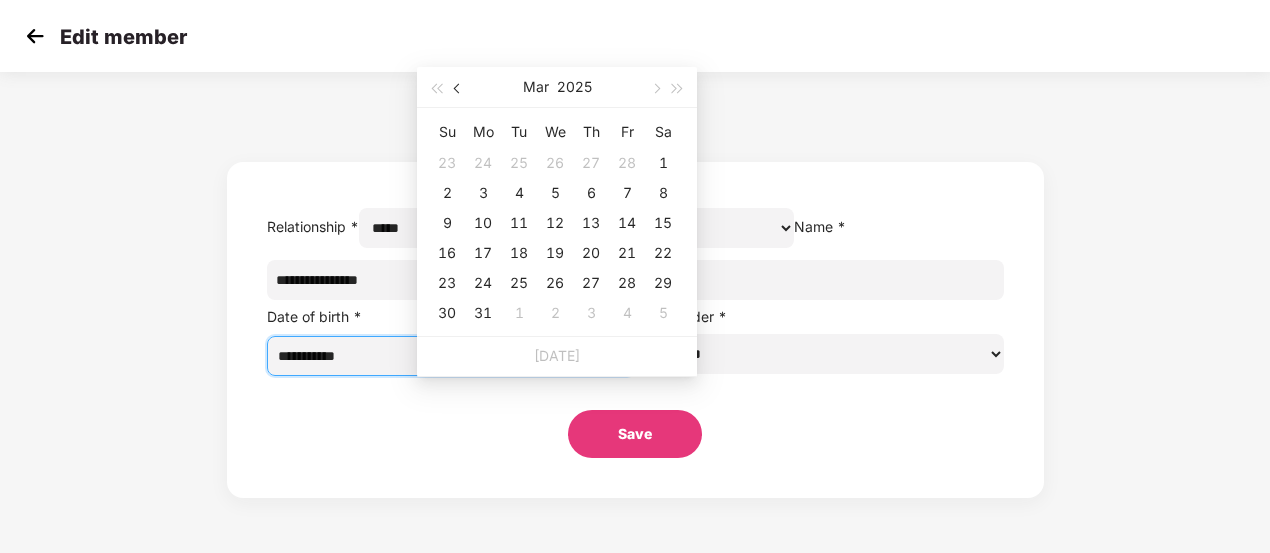 click at bounding box center [458, 87] 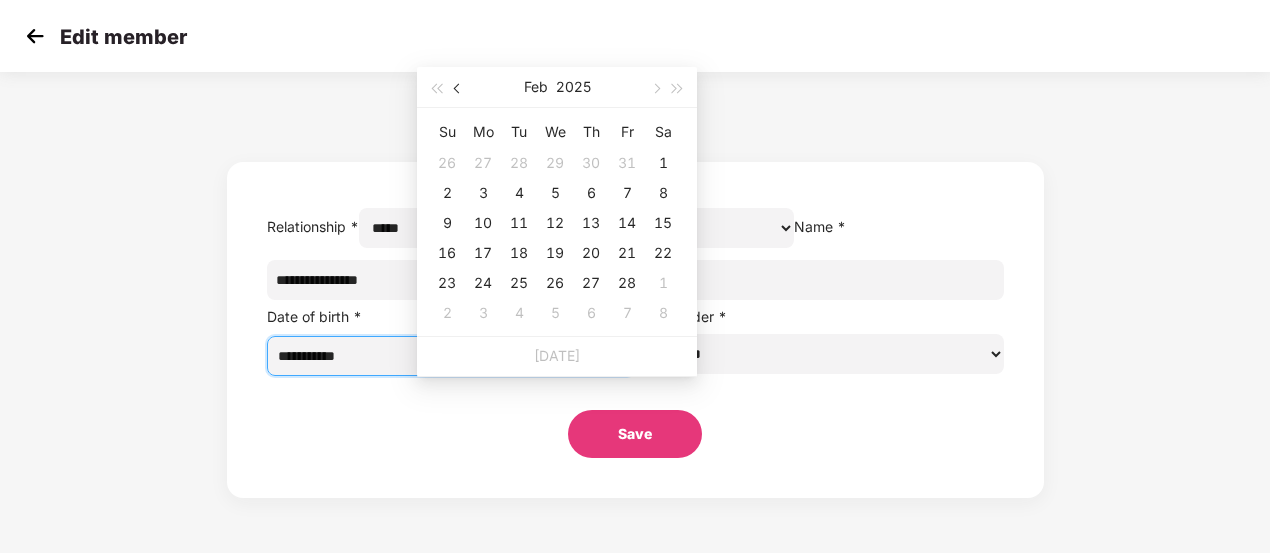 click at bounding box center [458, 87] 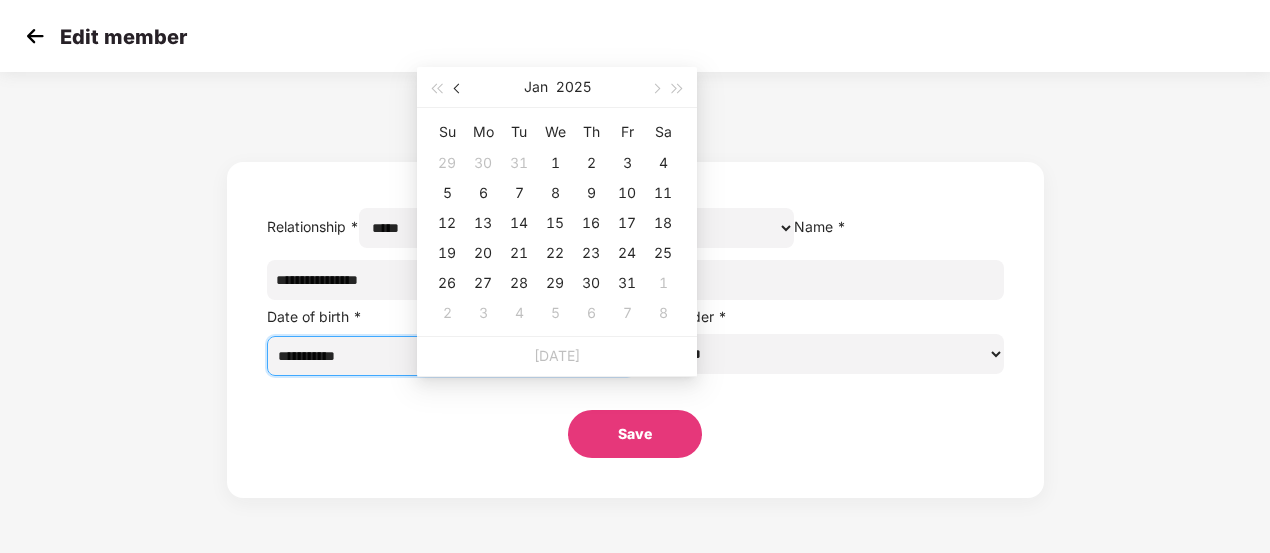 click at bounding box center [458, 87] 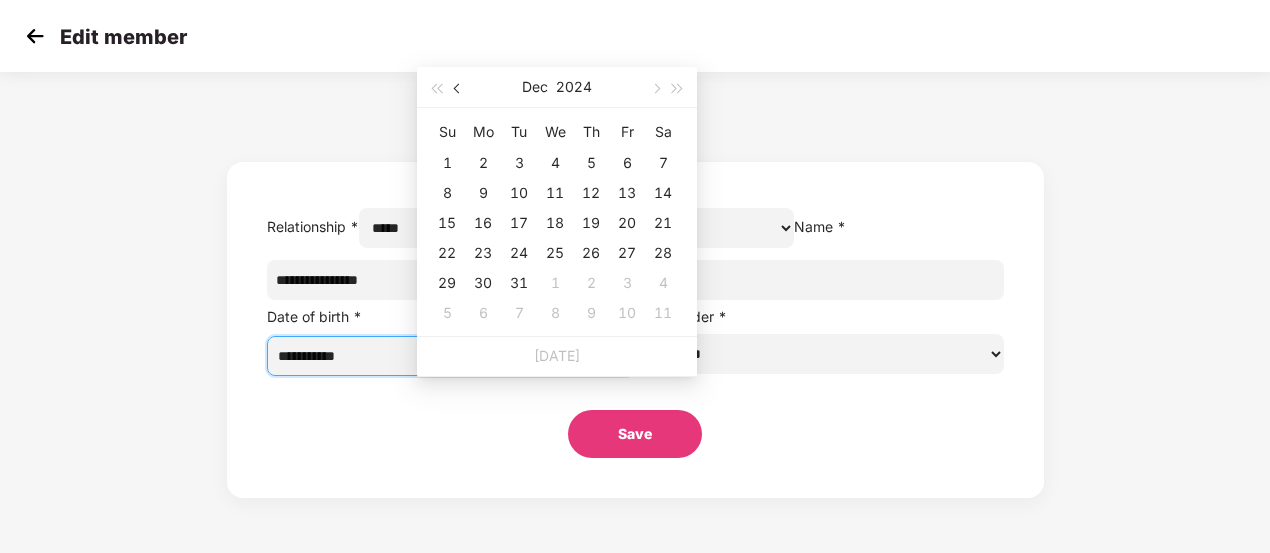 click at bounding box center (458, 87) 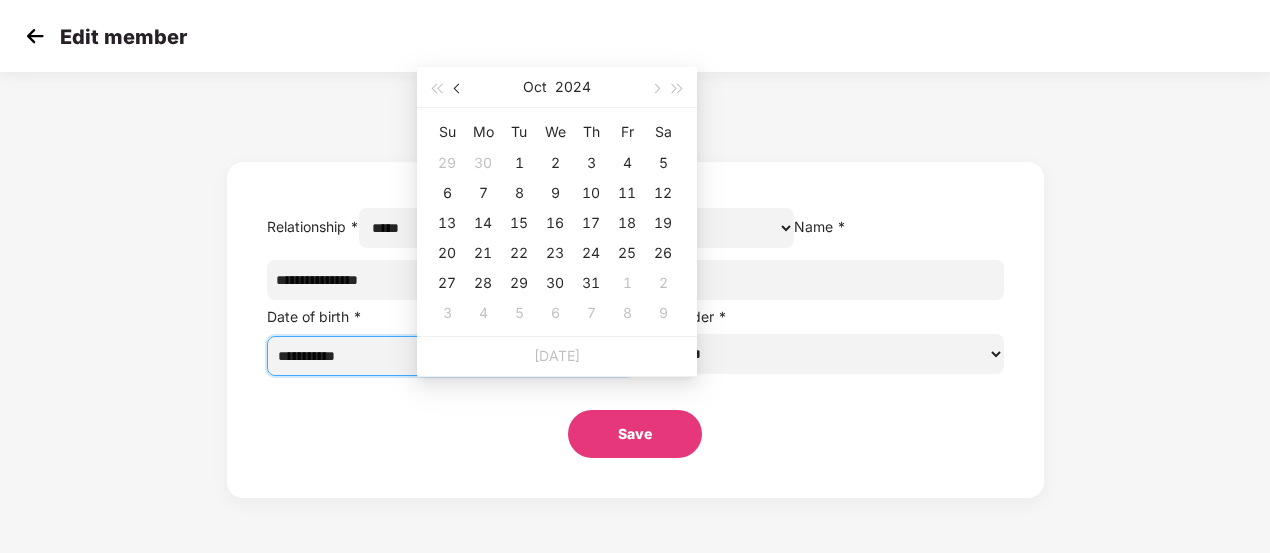 click at bounding box center (458, 87) 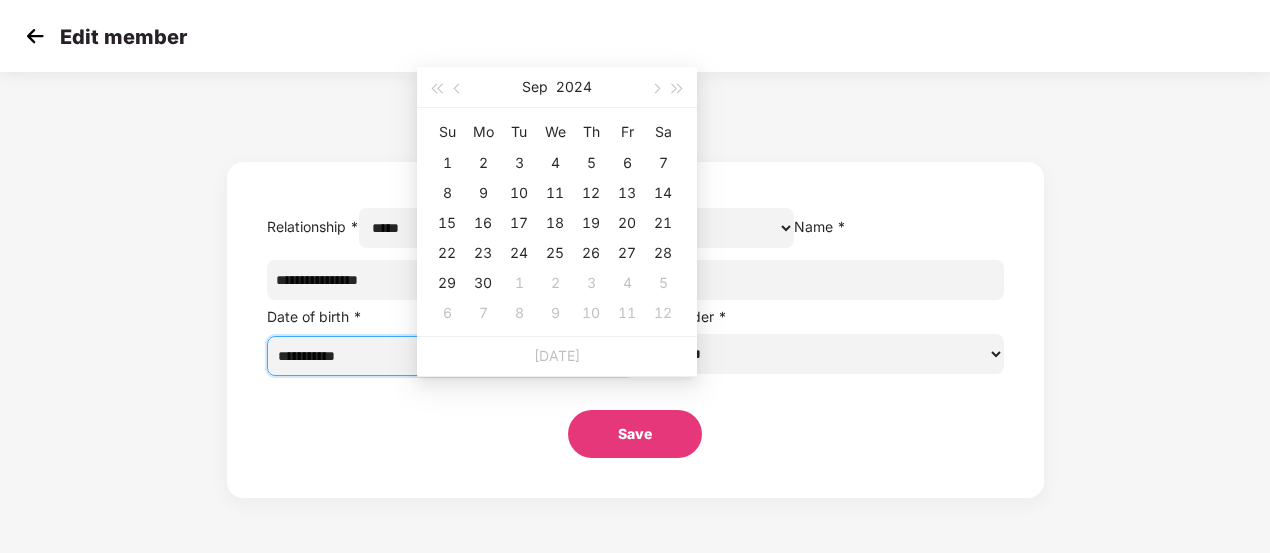 click on "**********" at bounding box center [635, 290] 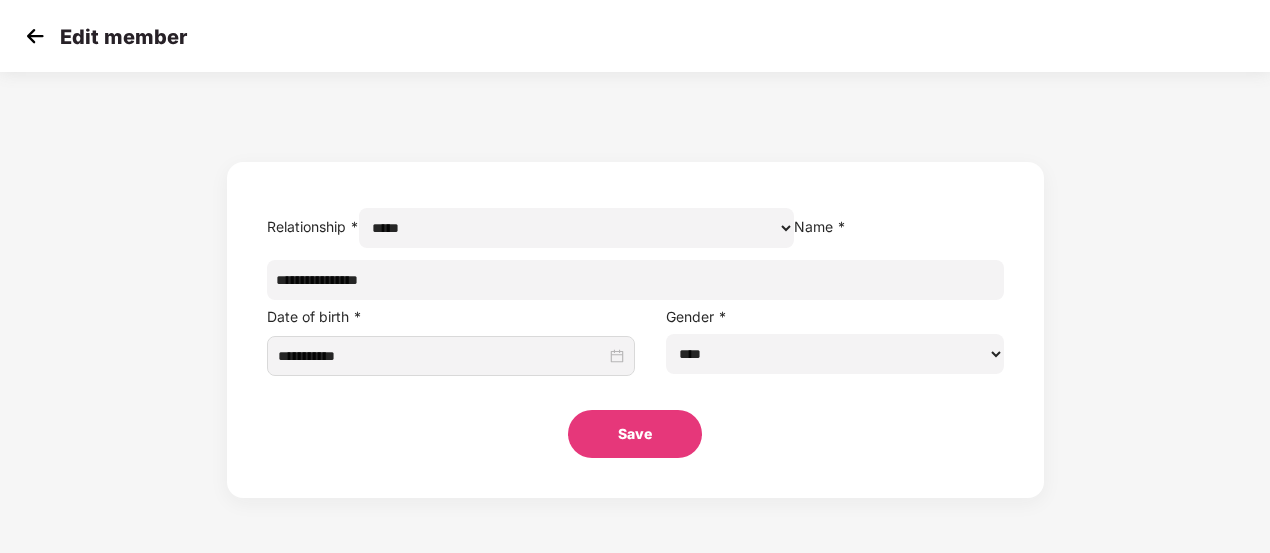 click at bounding box center (35, 36) 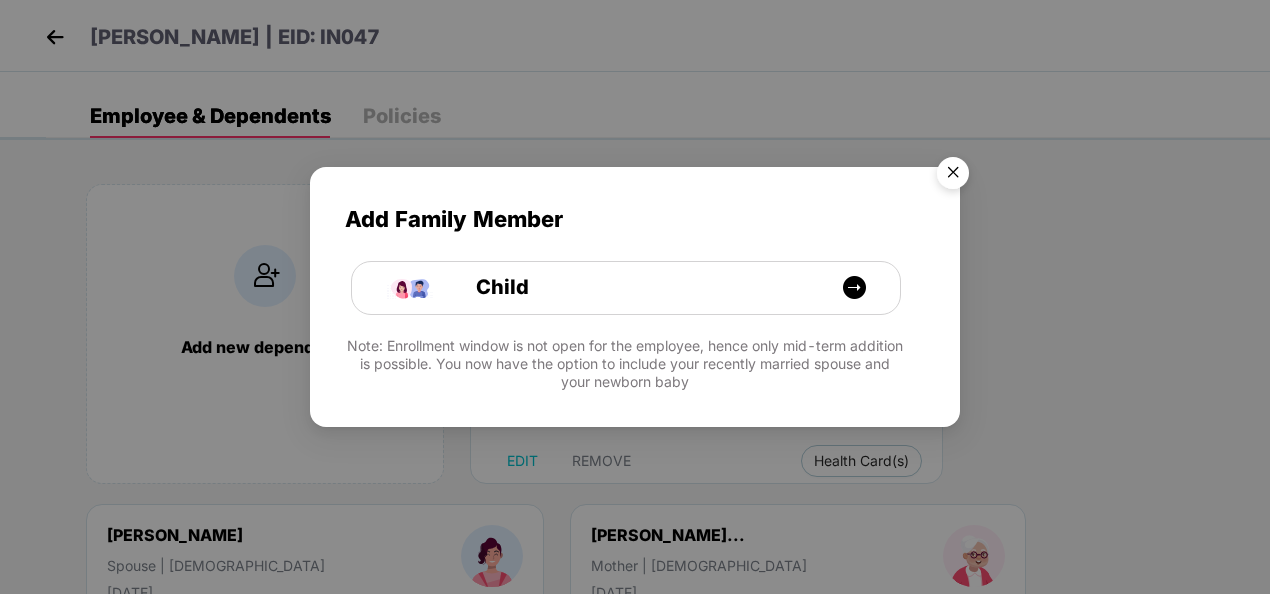 click at bounding box center [953, 176] 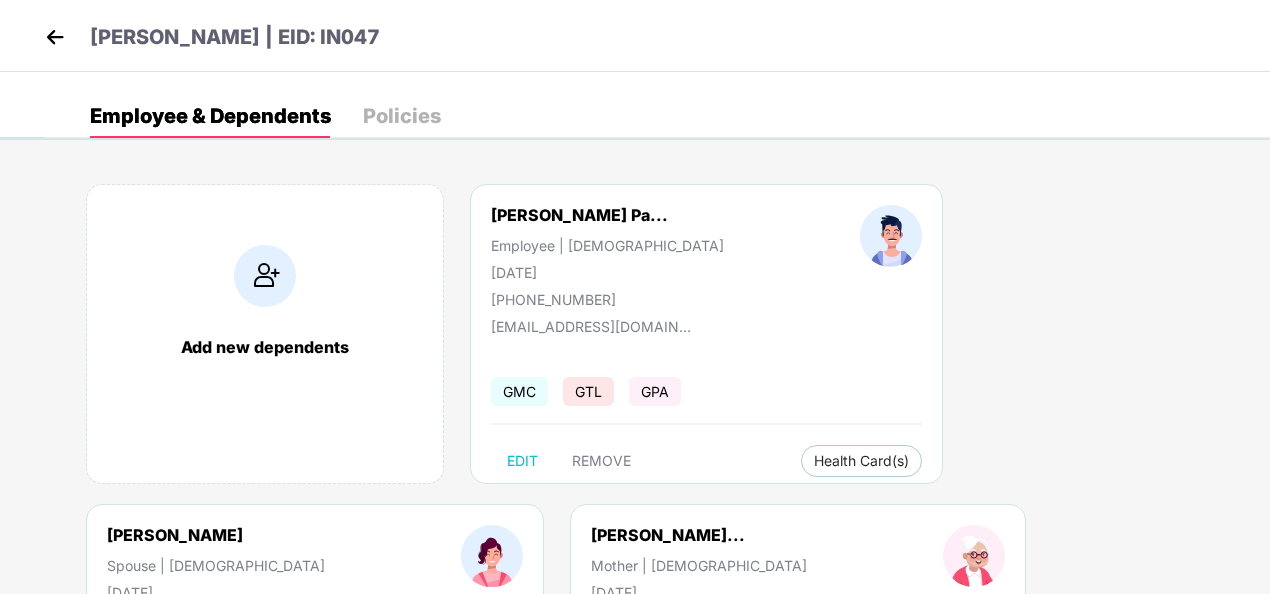 click at bounding box center (55, 37) 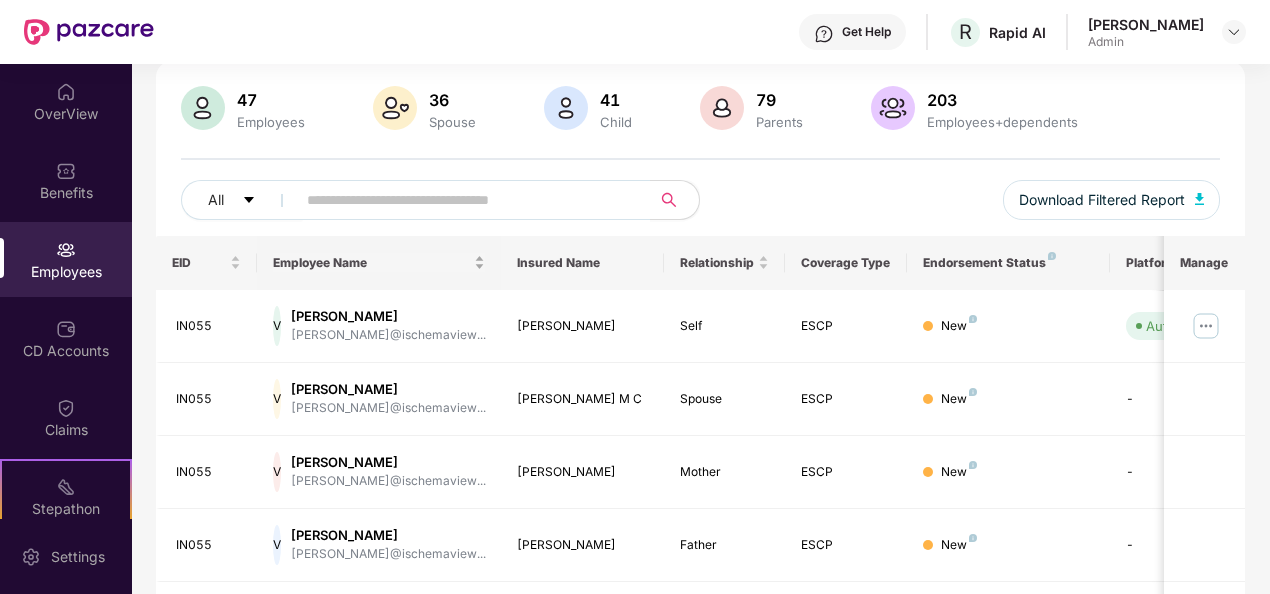 scroll, scrollTop: 37, scrollLeft: 0, axis: vertical 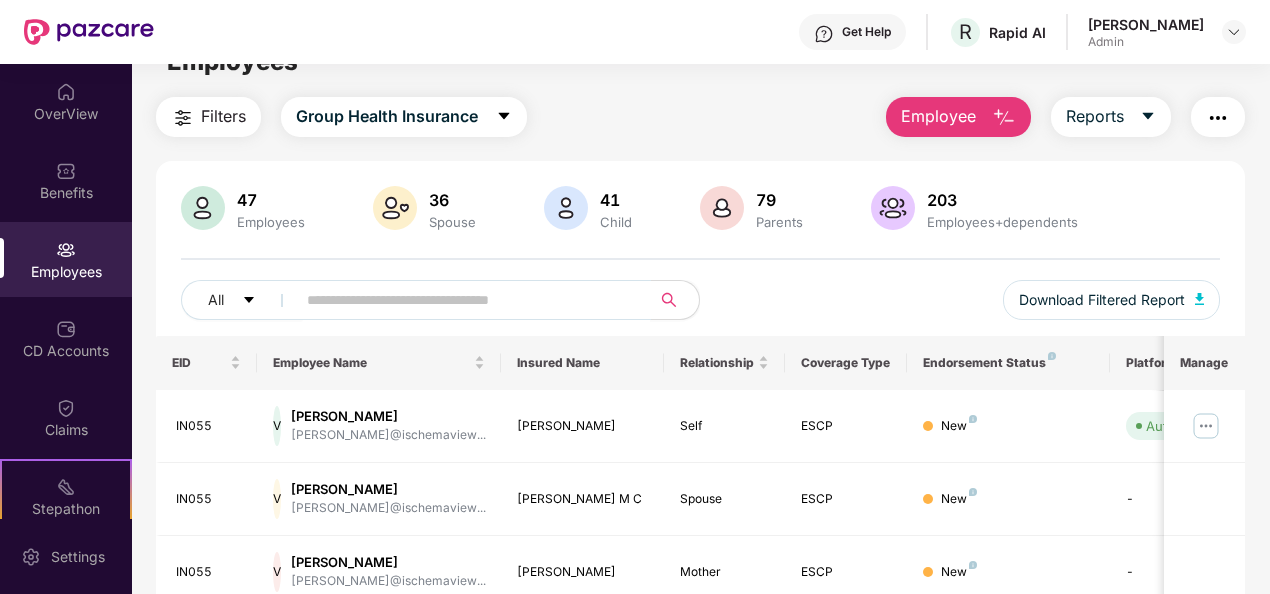 click at bounding box center [465, 300] 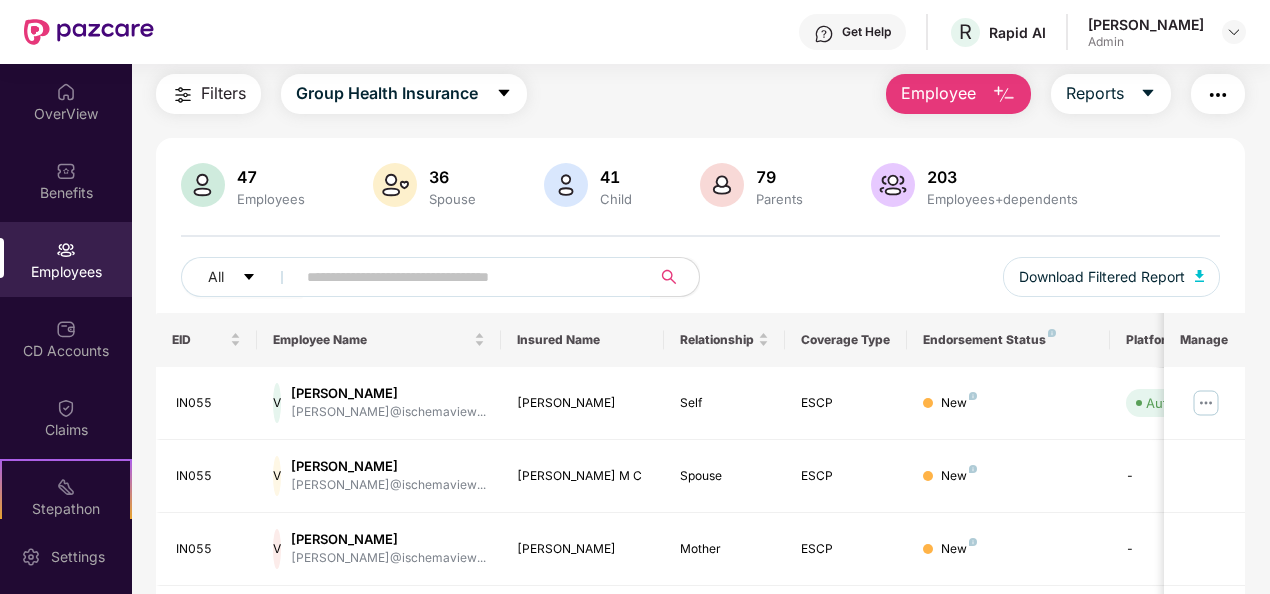 scroll, scrollTop: 37, scrollLeft: 0, axis: vertical 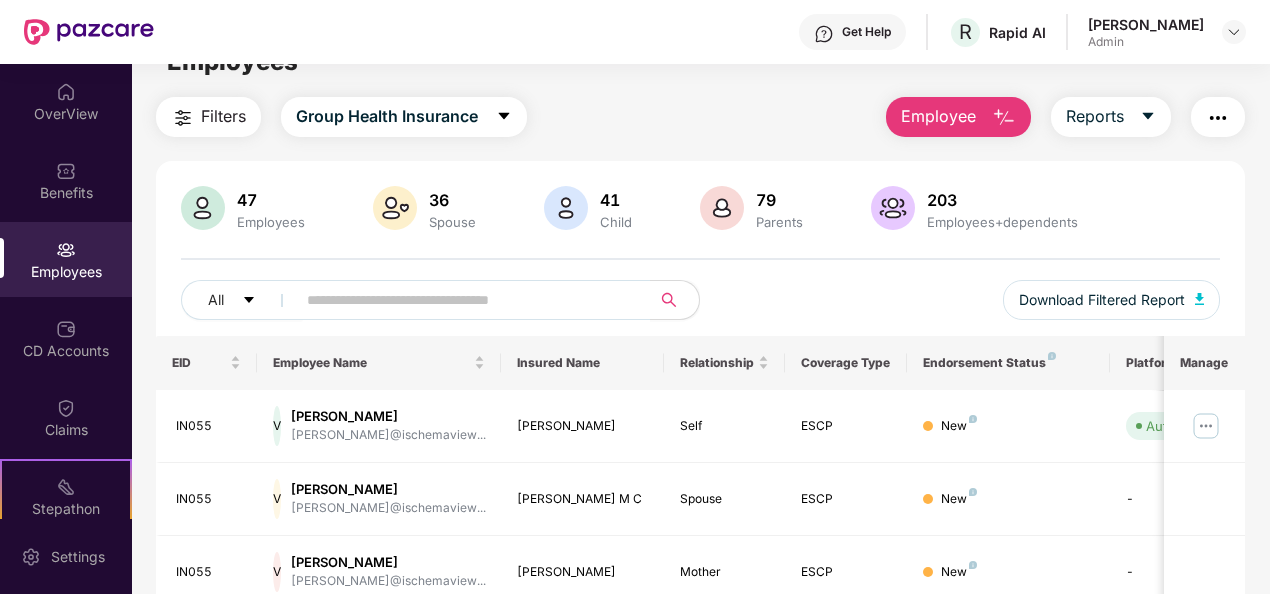 click on "Employees" at bounding box center [66, 259] 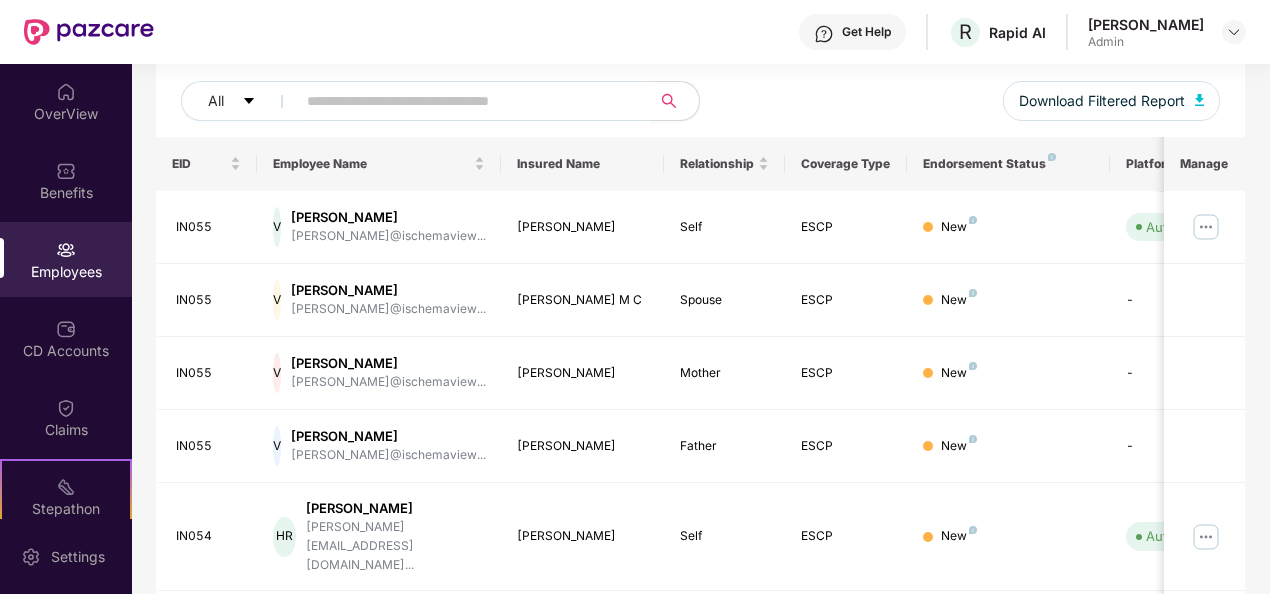 scroll, scrollTop: 37, scrollLeft: 0, axis: vertical 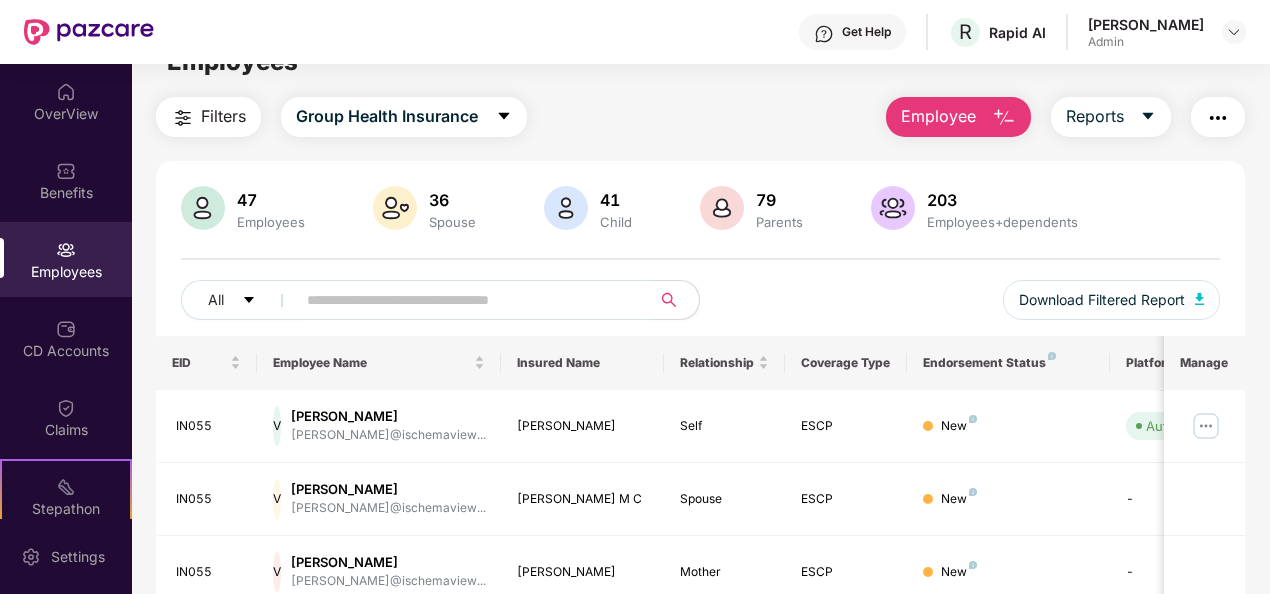 click at bounding box center (465, 300) 